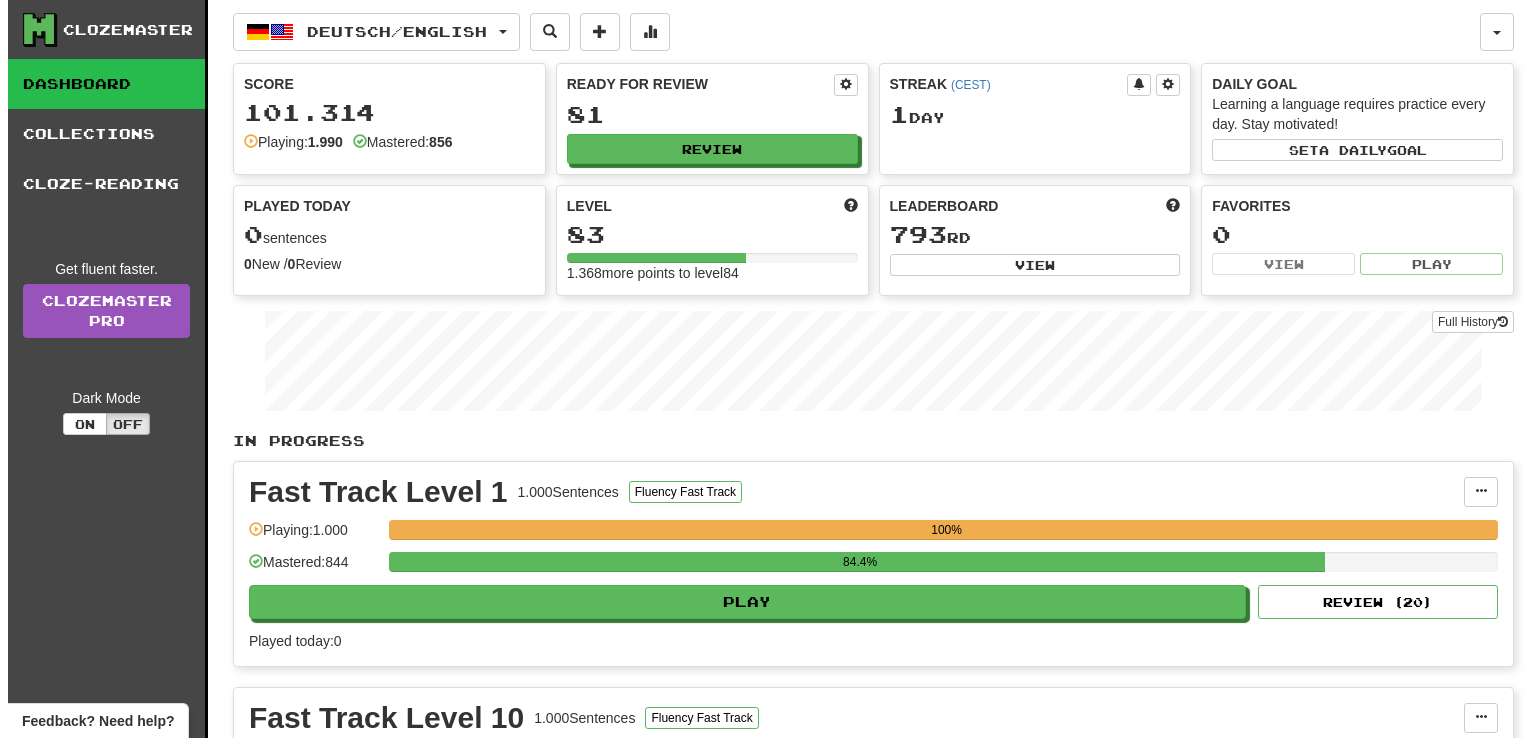 scroll, scrollTop: 0, scrollLeft: 0, axis: both 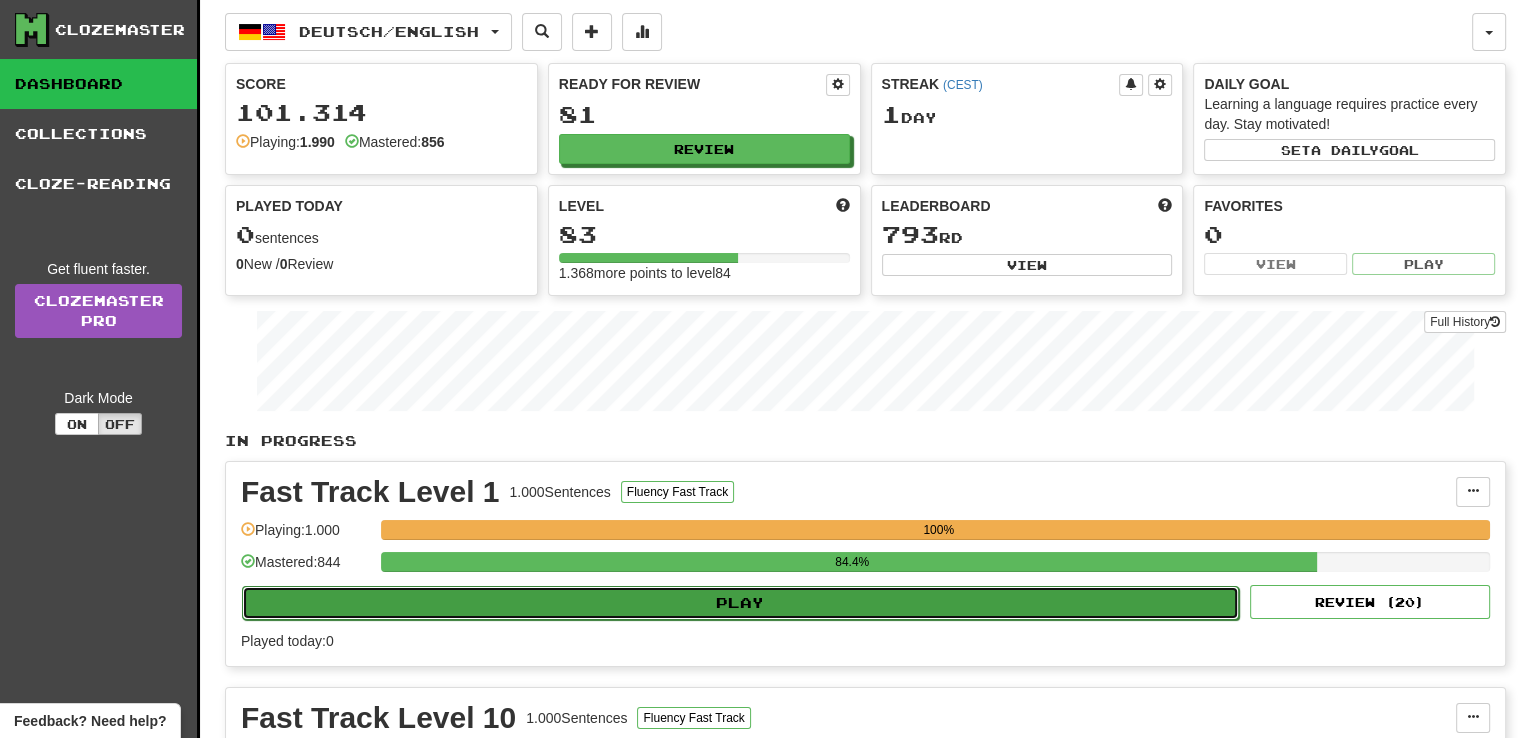 click on "Play" at bounding box center [740, 603] 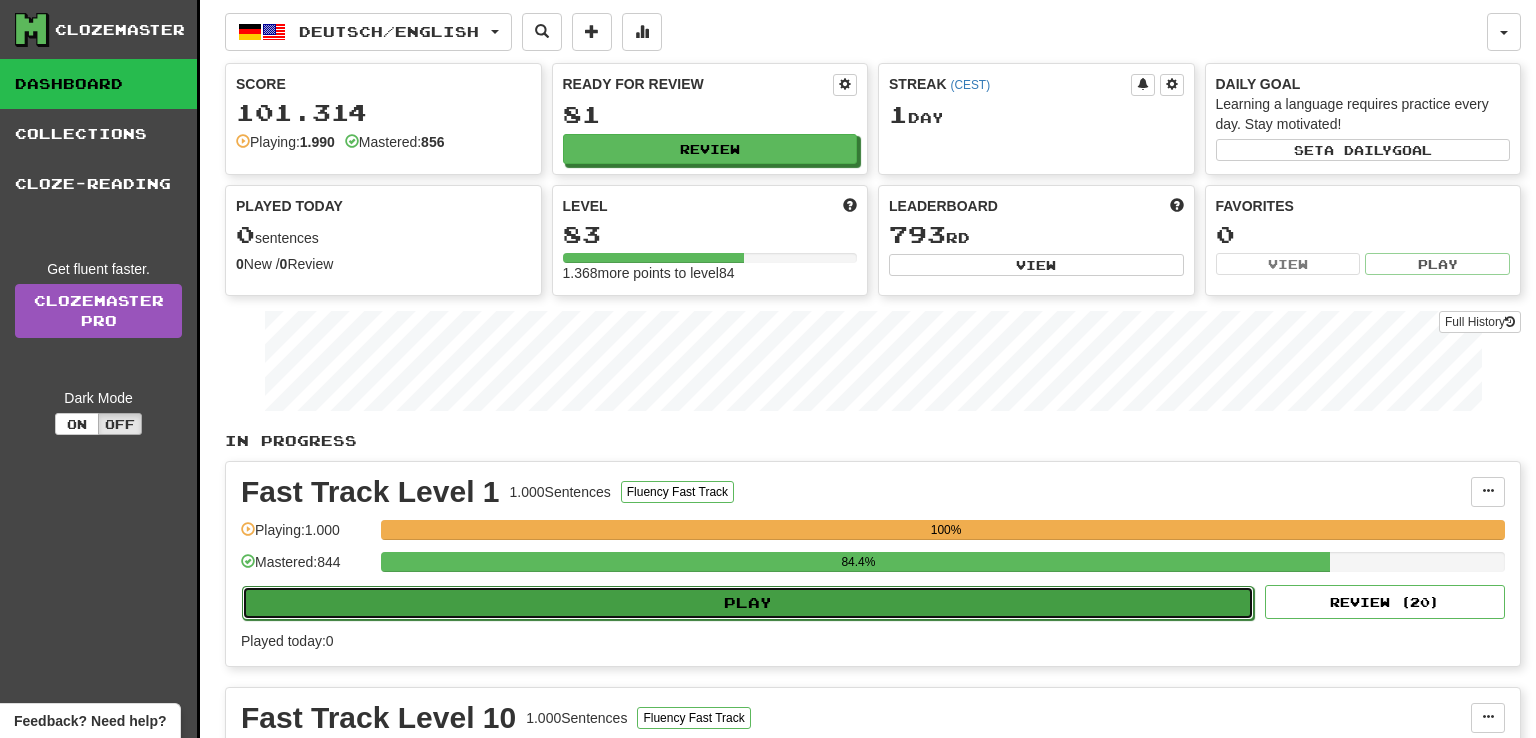 select on "**" 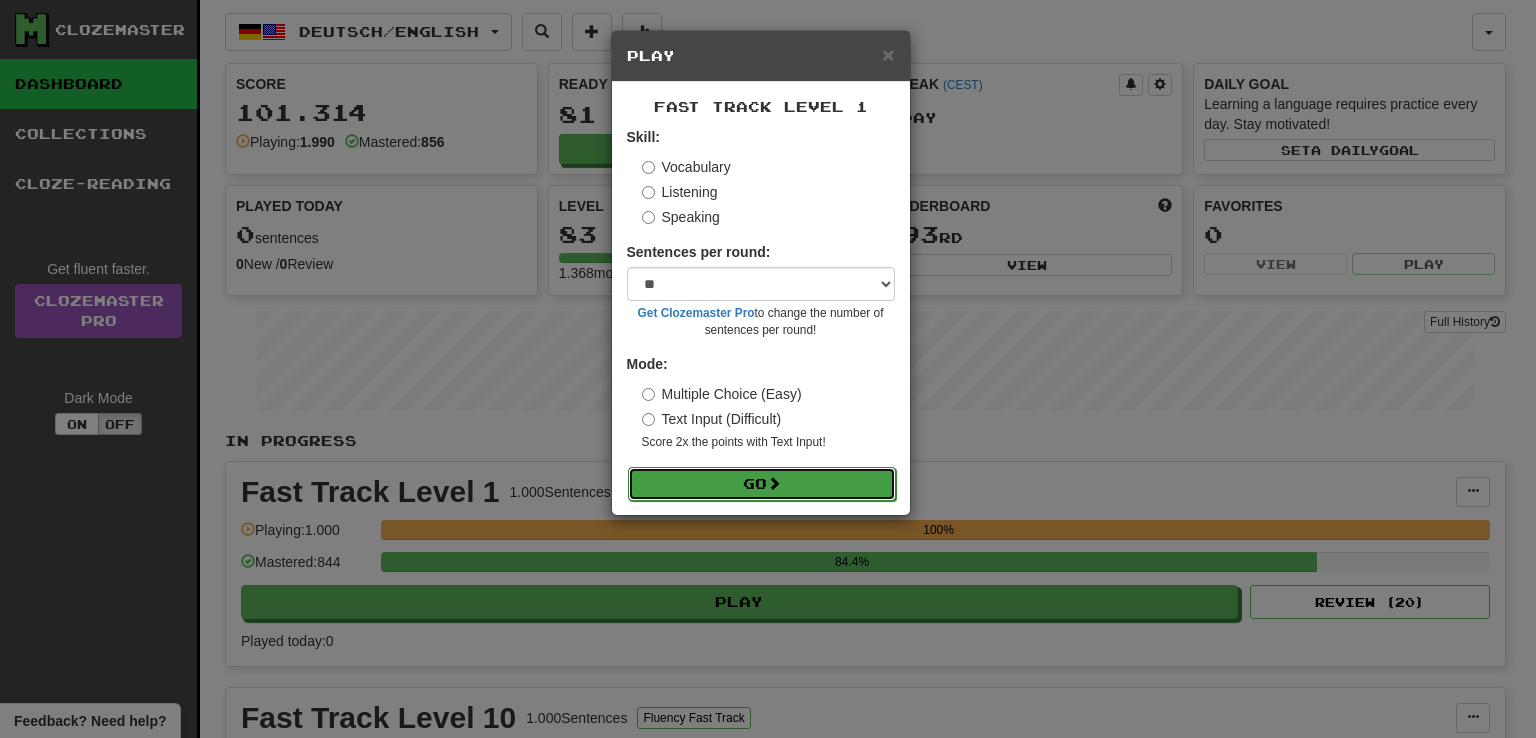 click at bounding box center (774, 483) 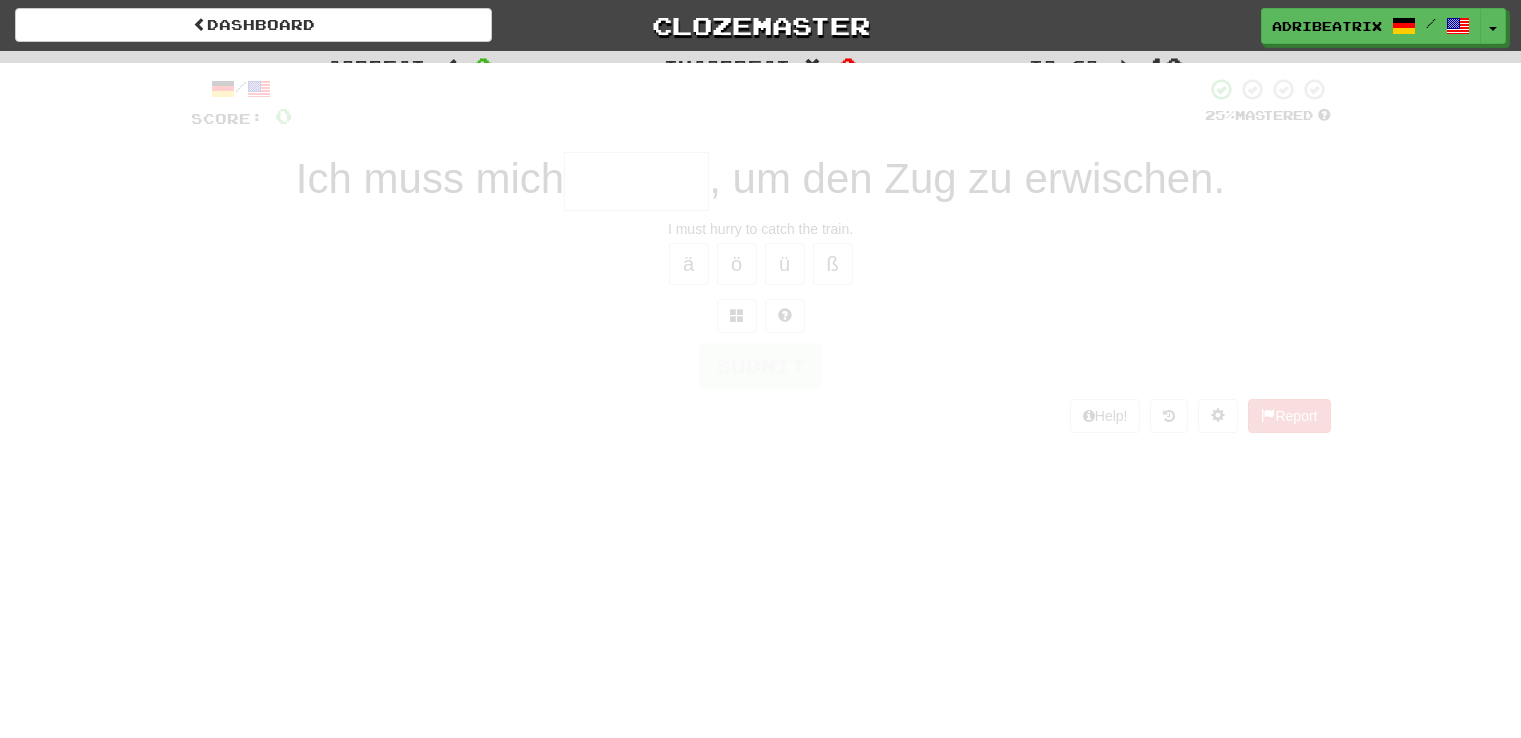 scroll, scrollTop: 0, scrollLeft: 0, axis: both 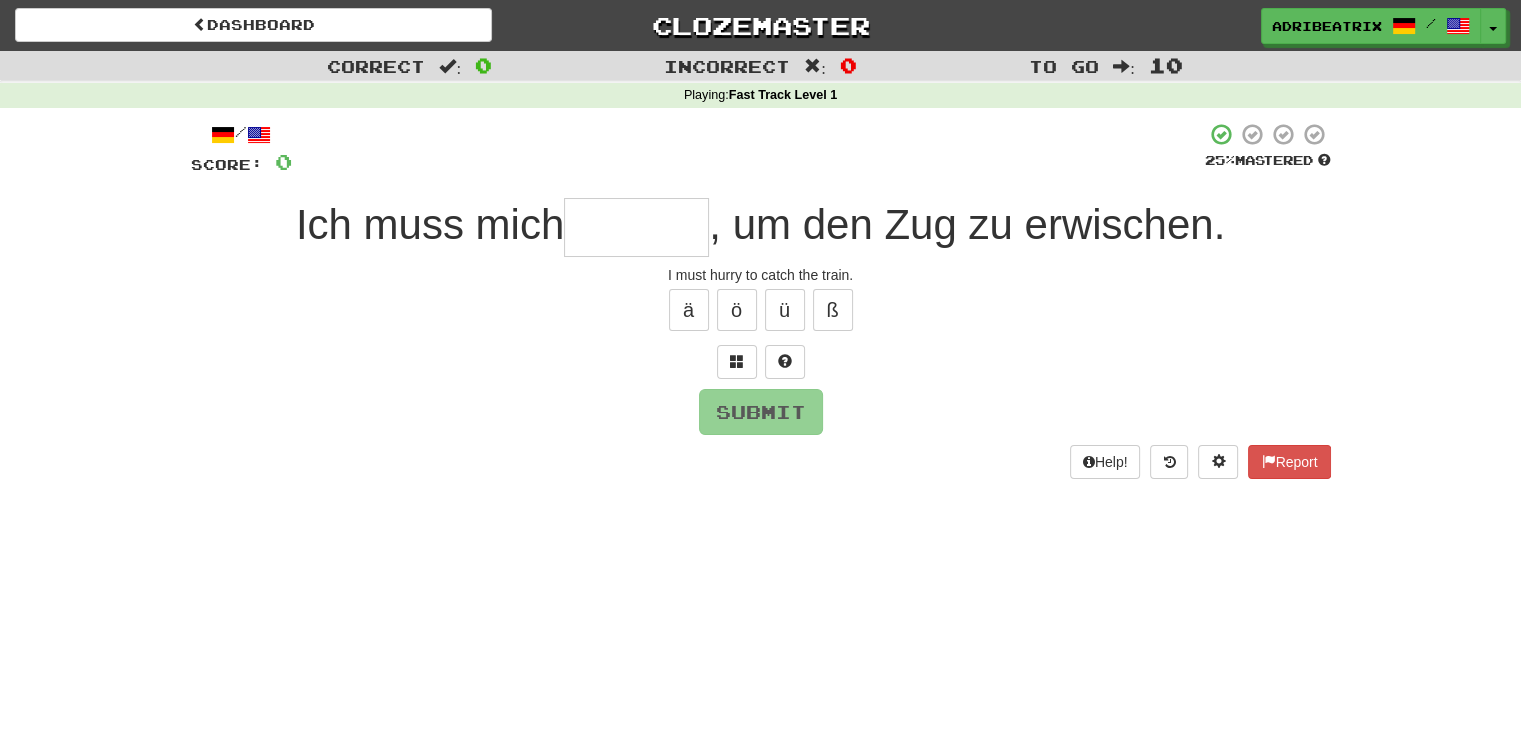 type on "*" 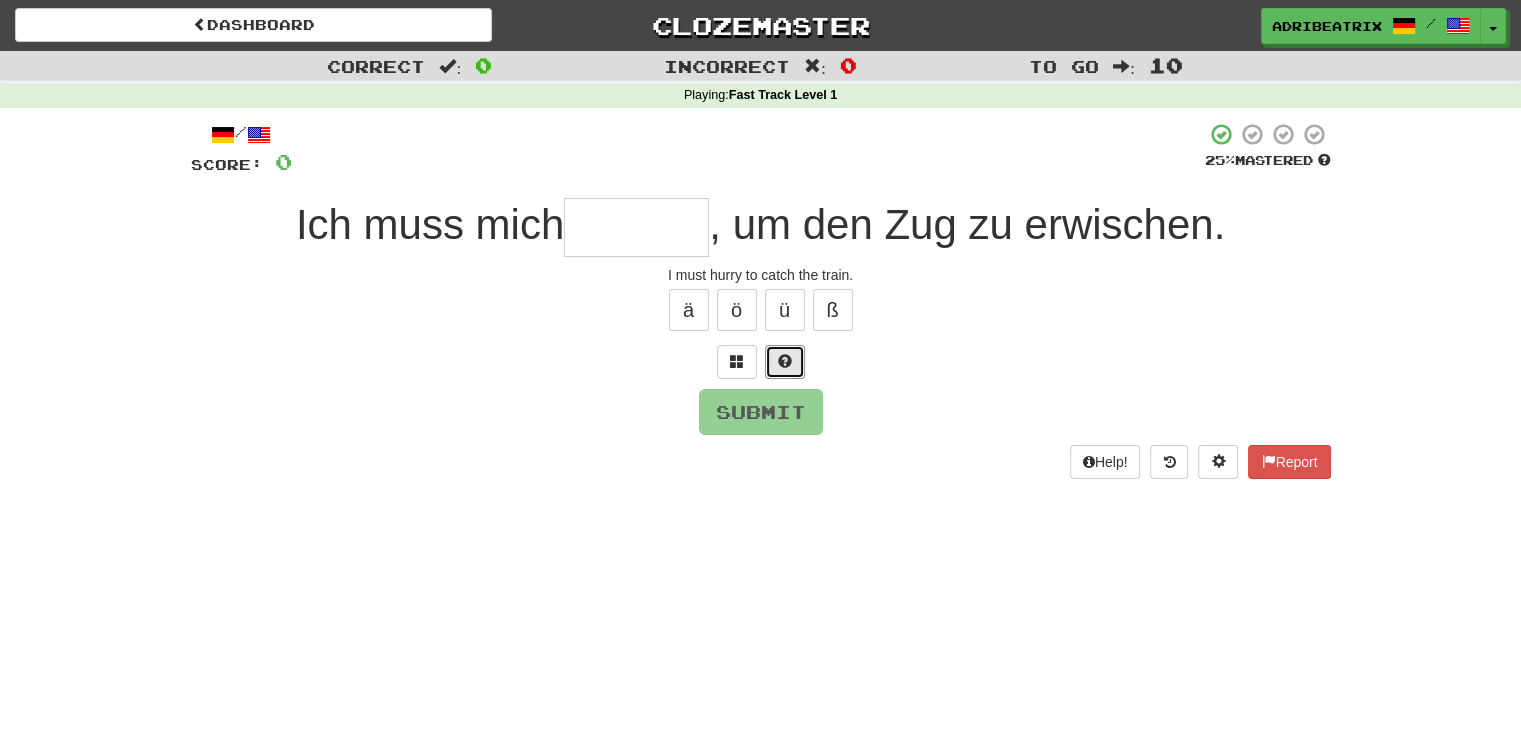 click at bounding box center [785, 361] 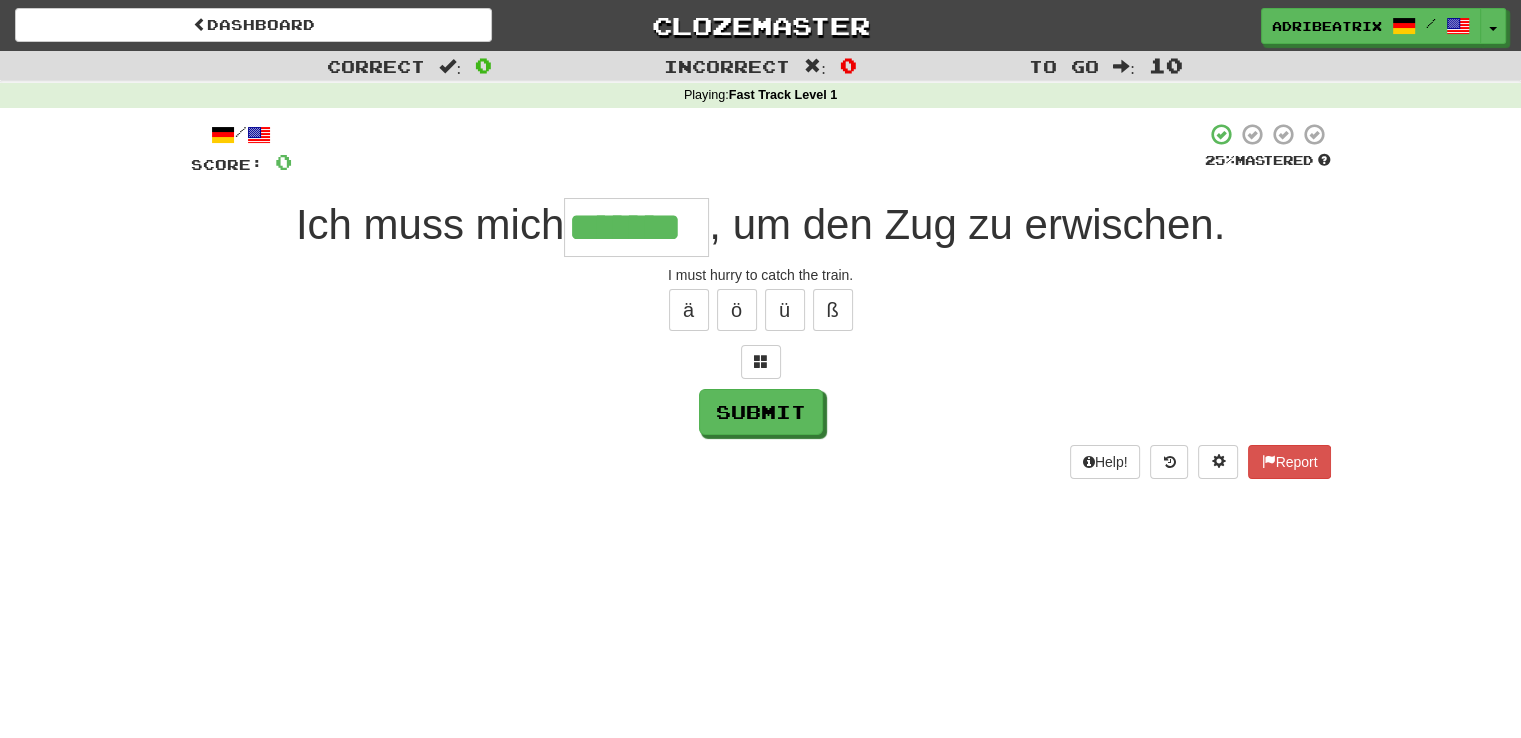 type on "*******" 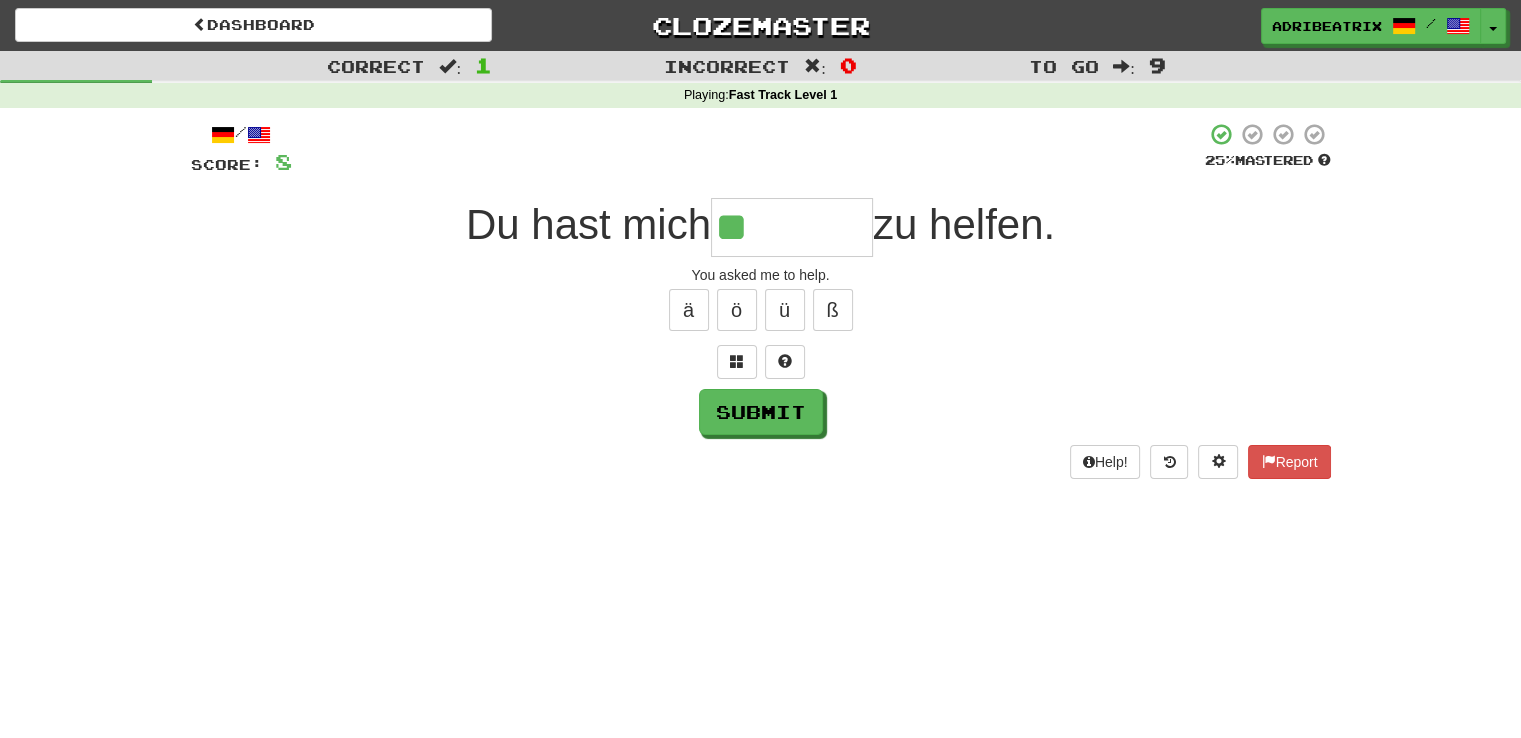 type on "*******" 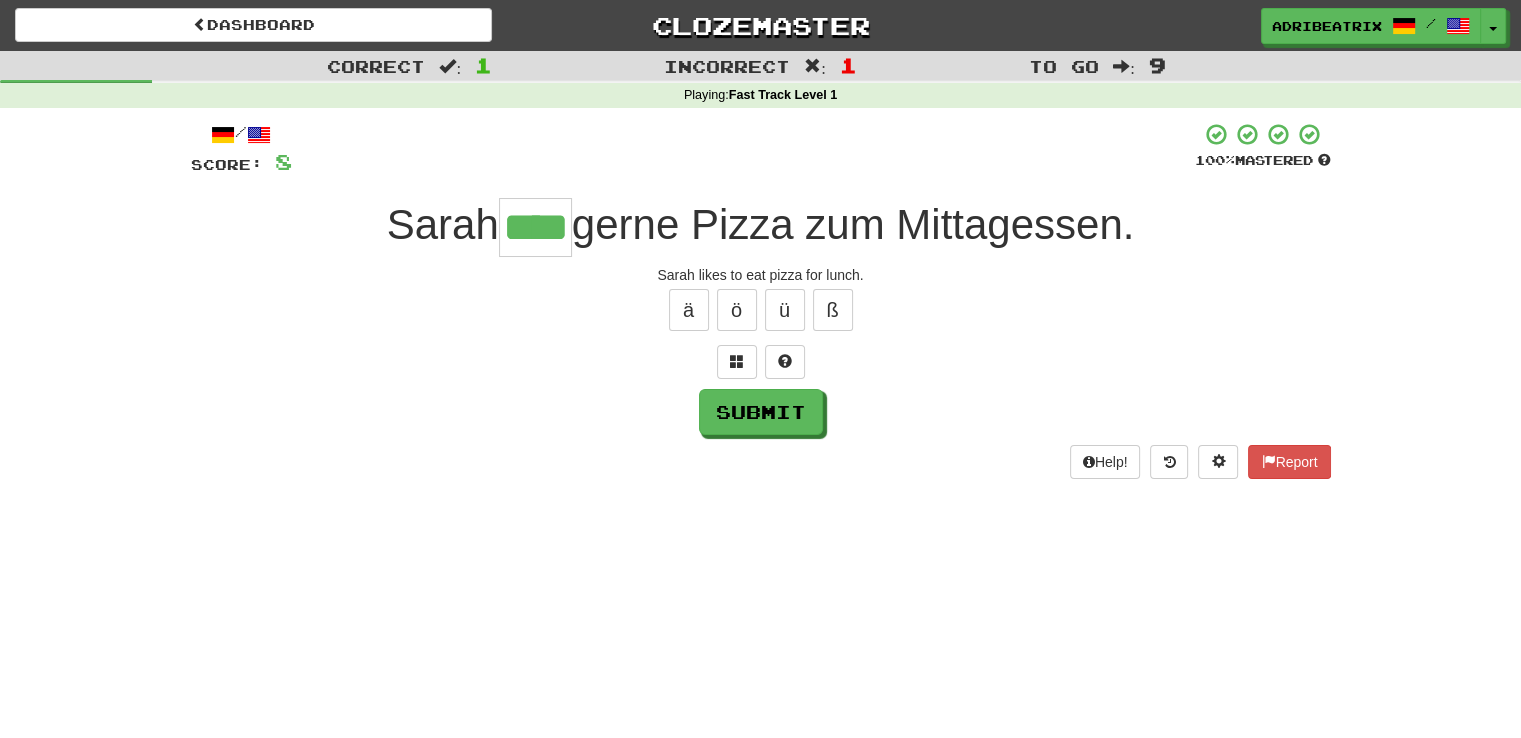 type on "****" 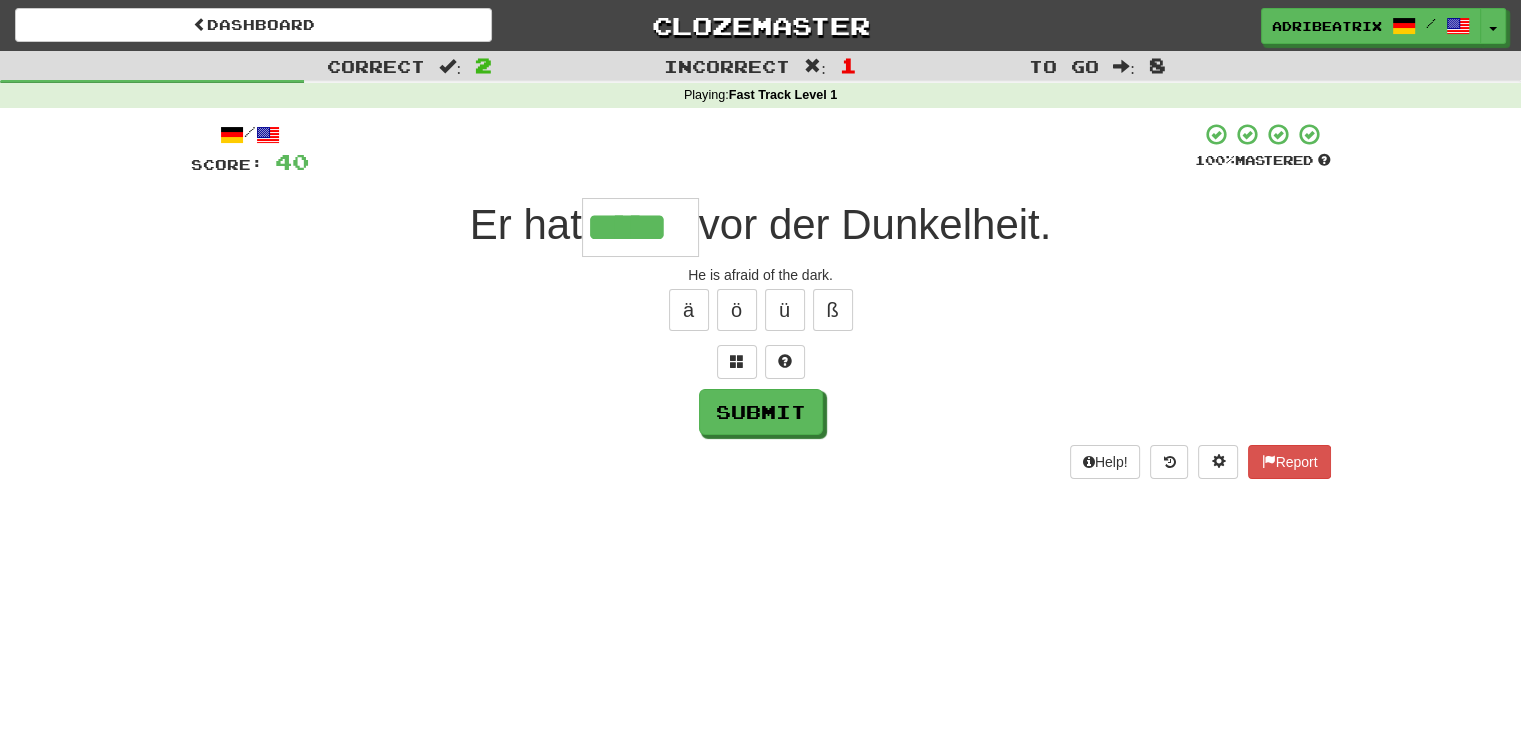 type on "*****" 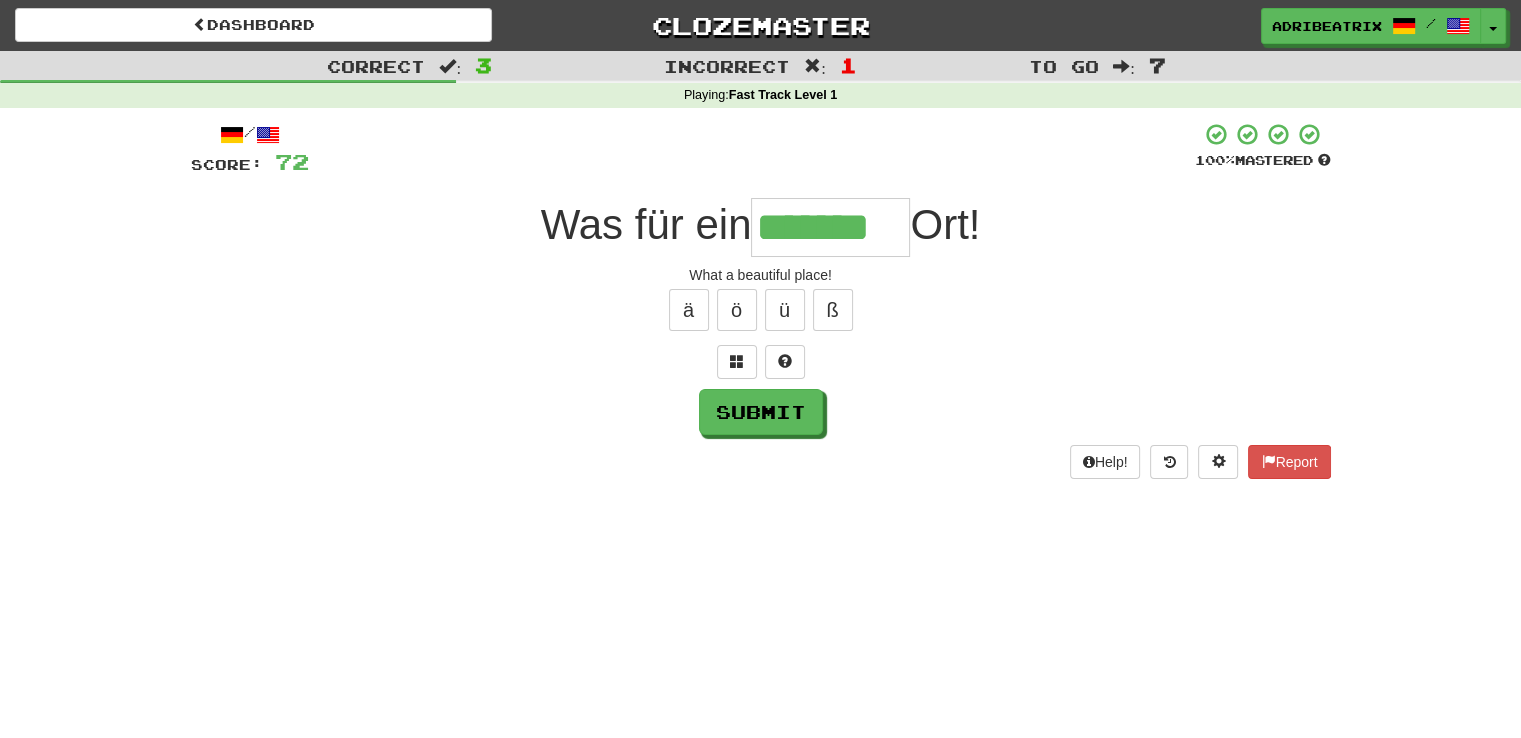 type on "*******" 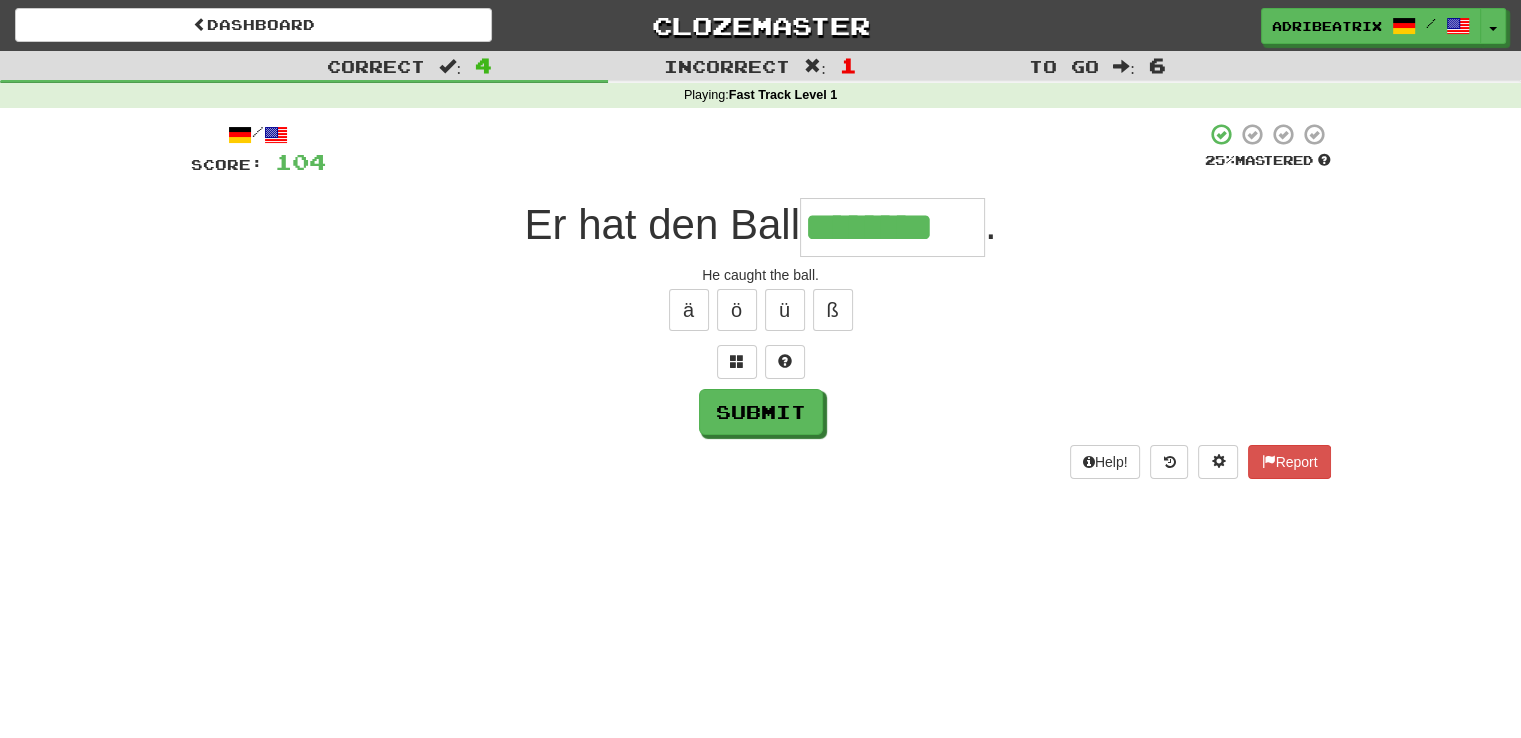 type on "********" 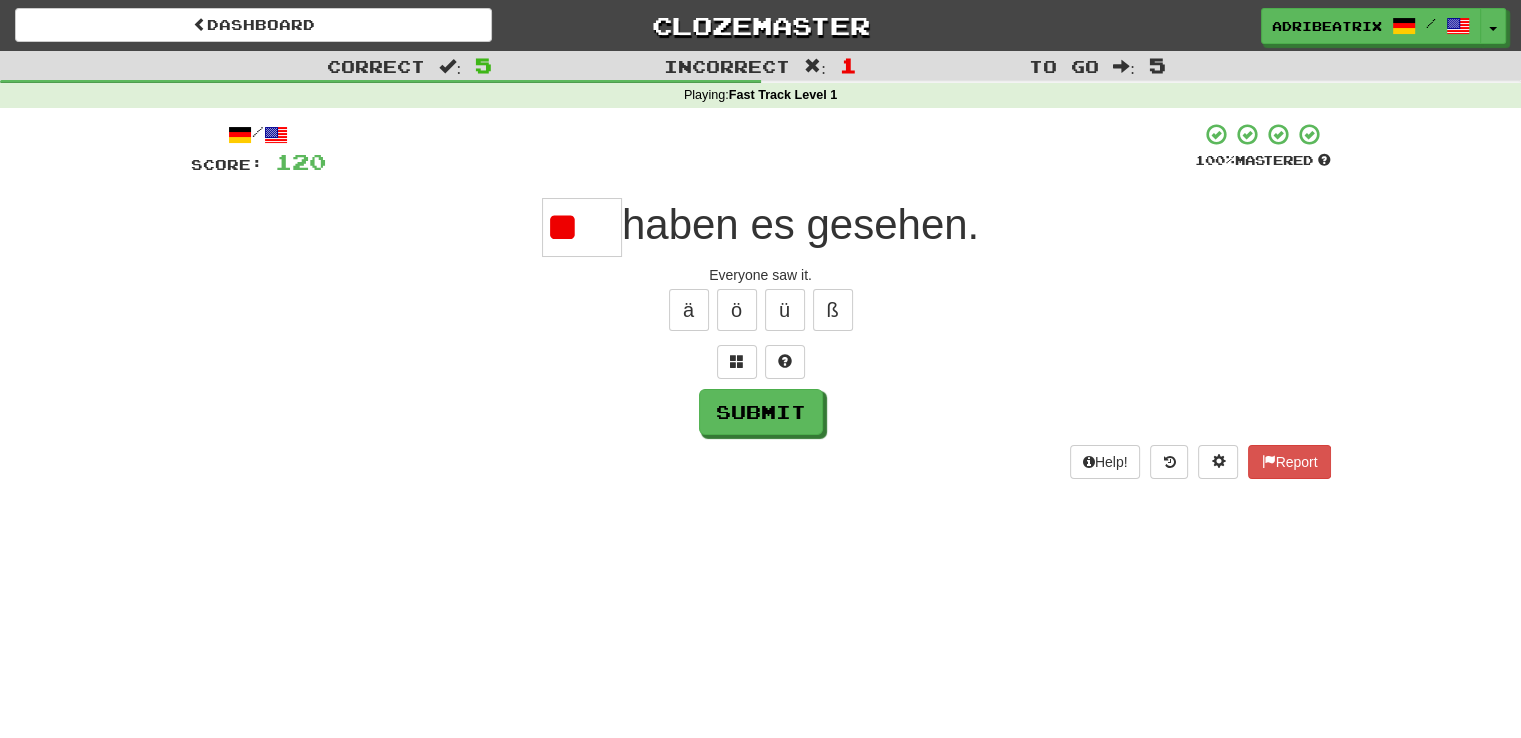 type on "*" 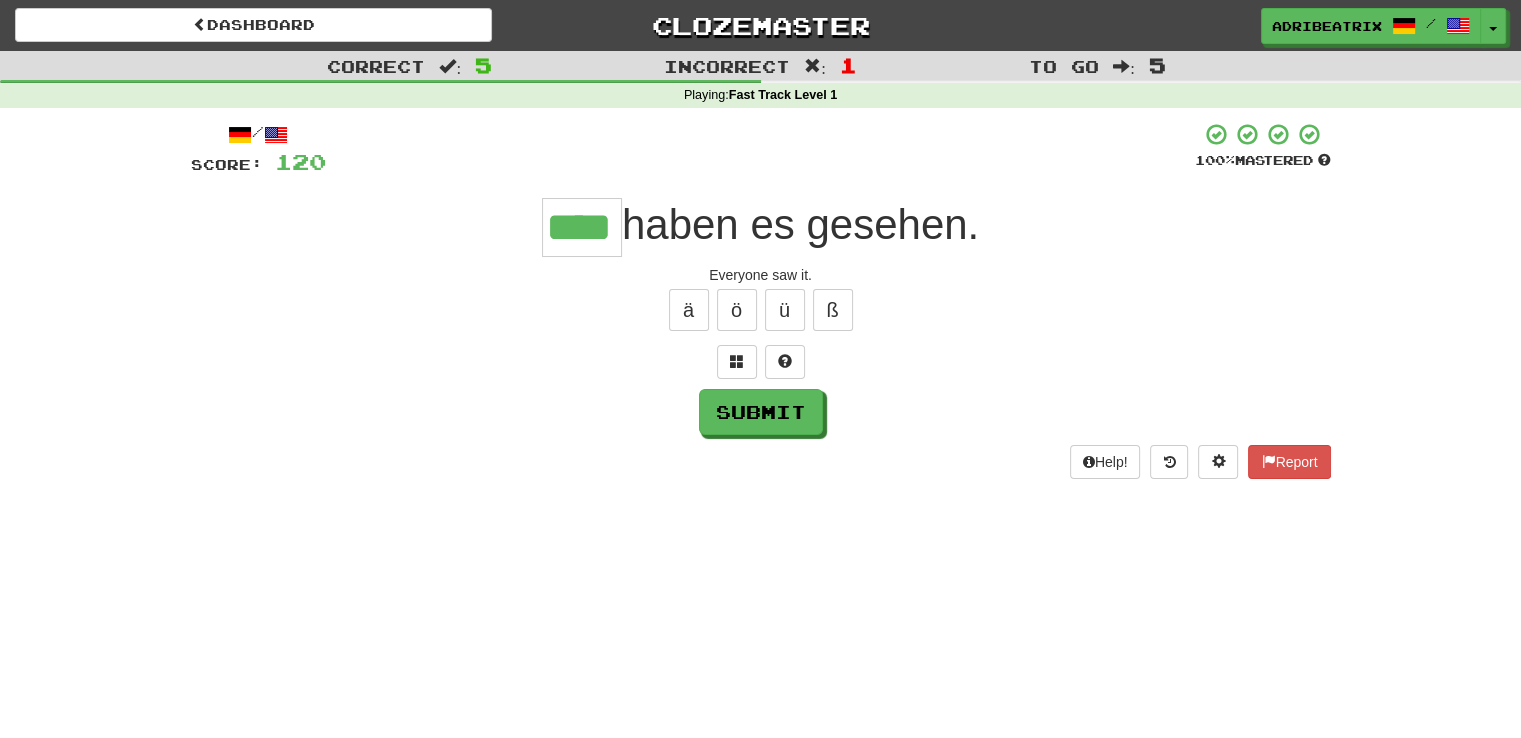 type on "****" 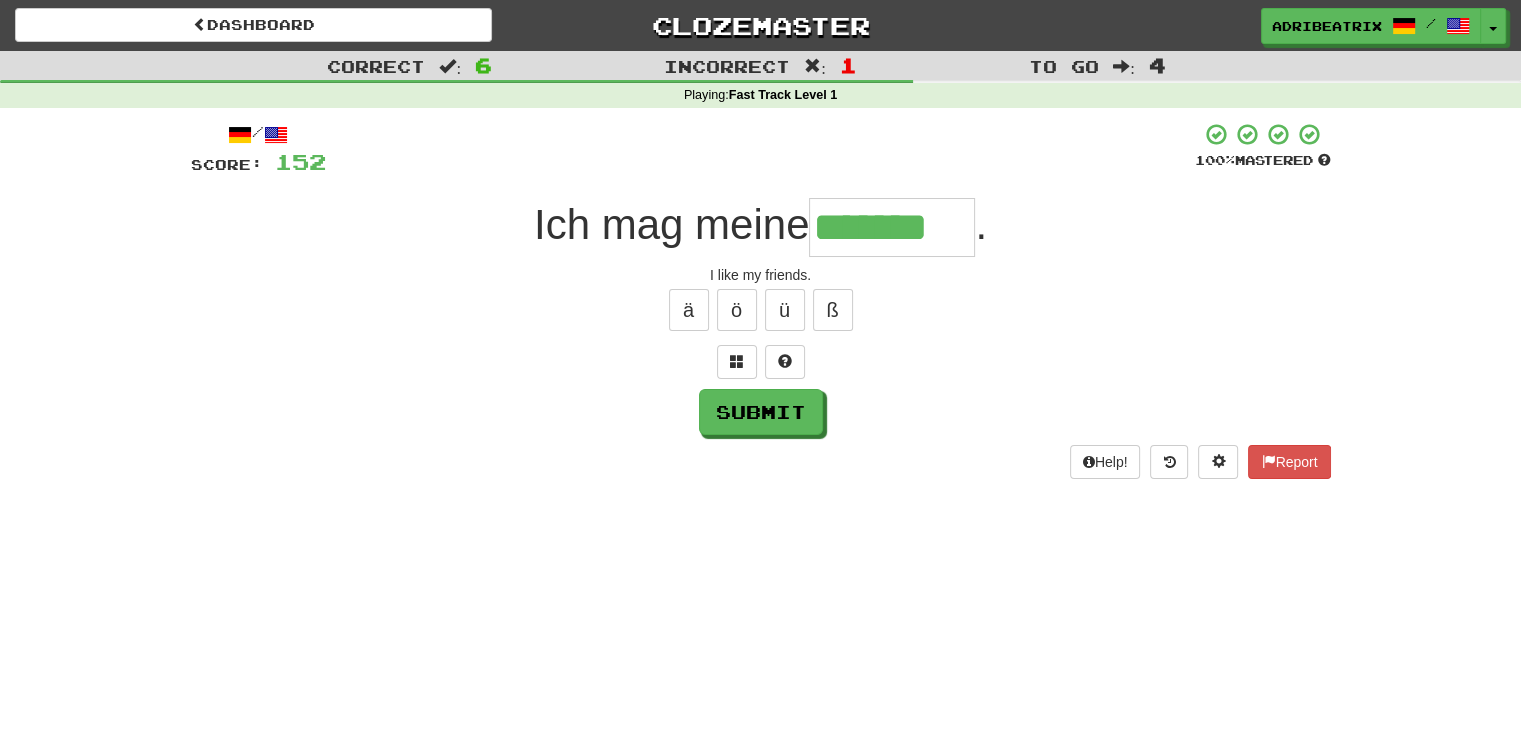 type on "*******" 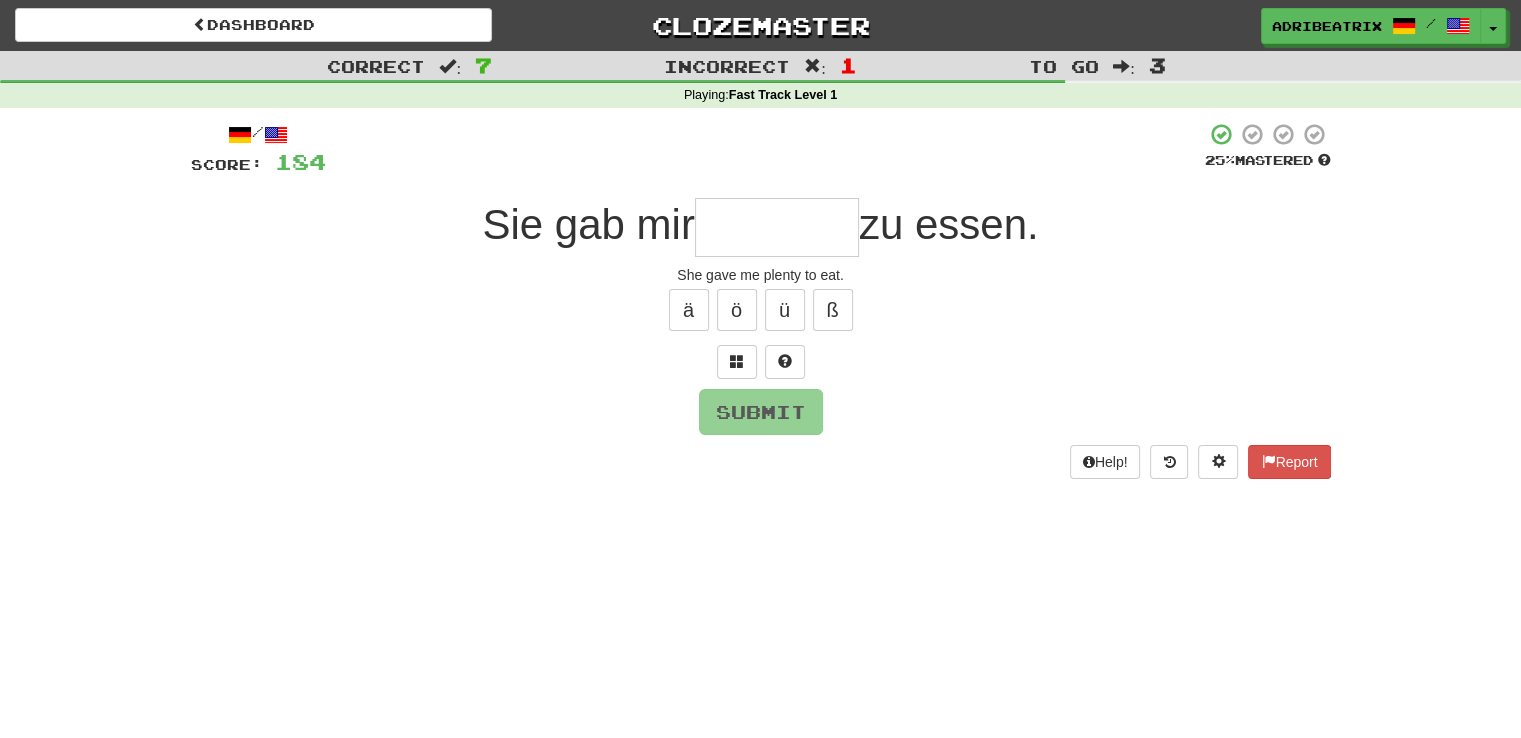 type on "*" 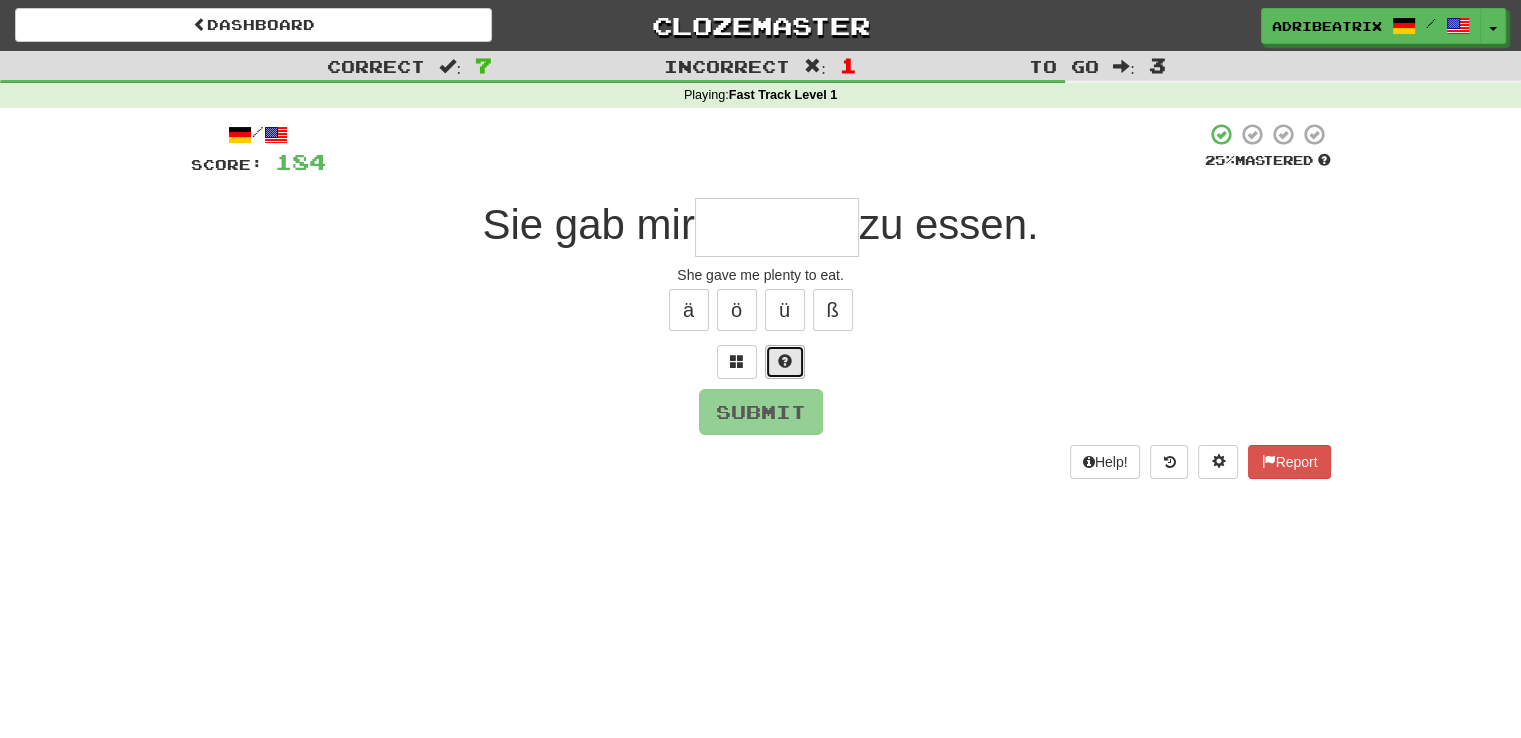 click at bounding box center (785, 361) 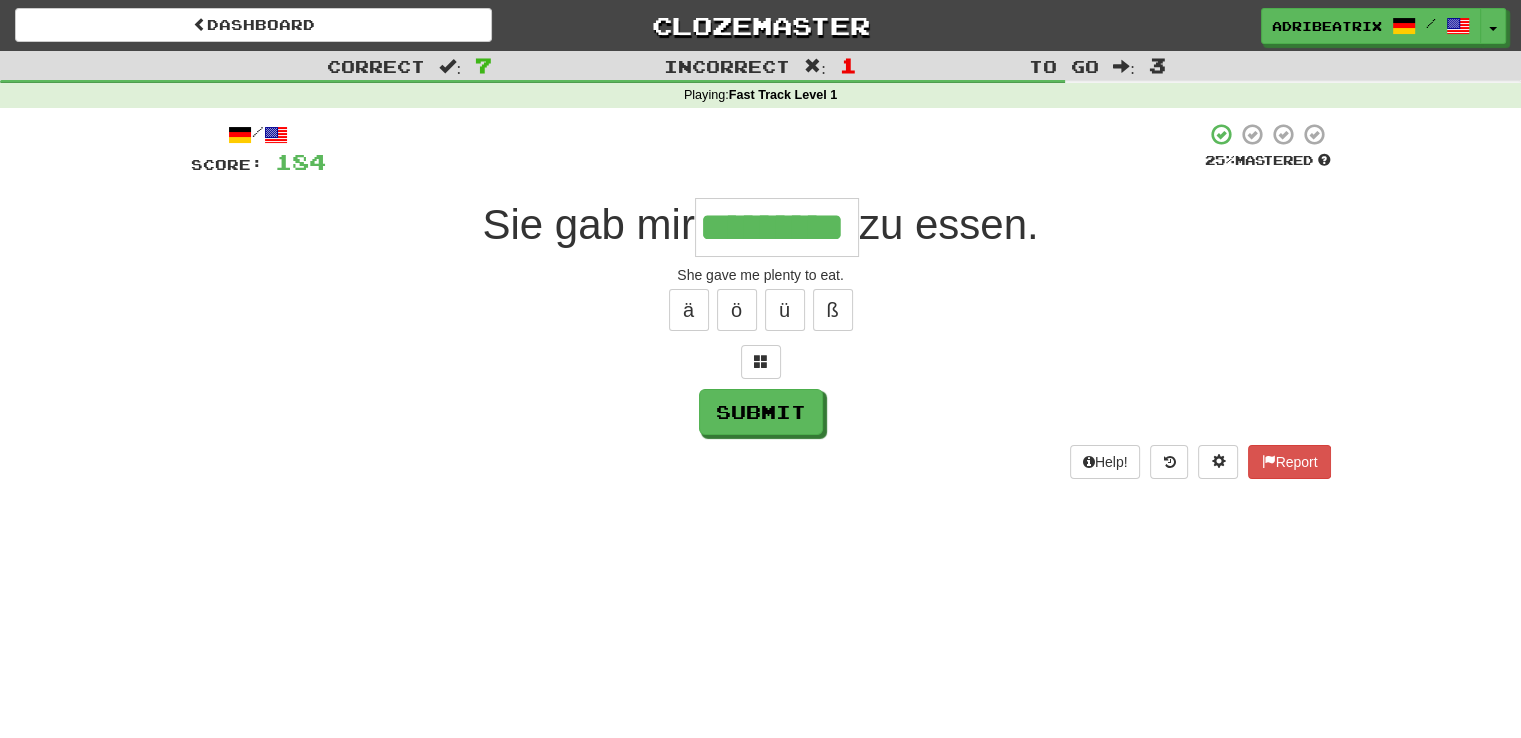 type on "*********" 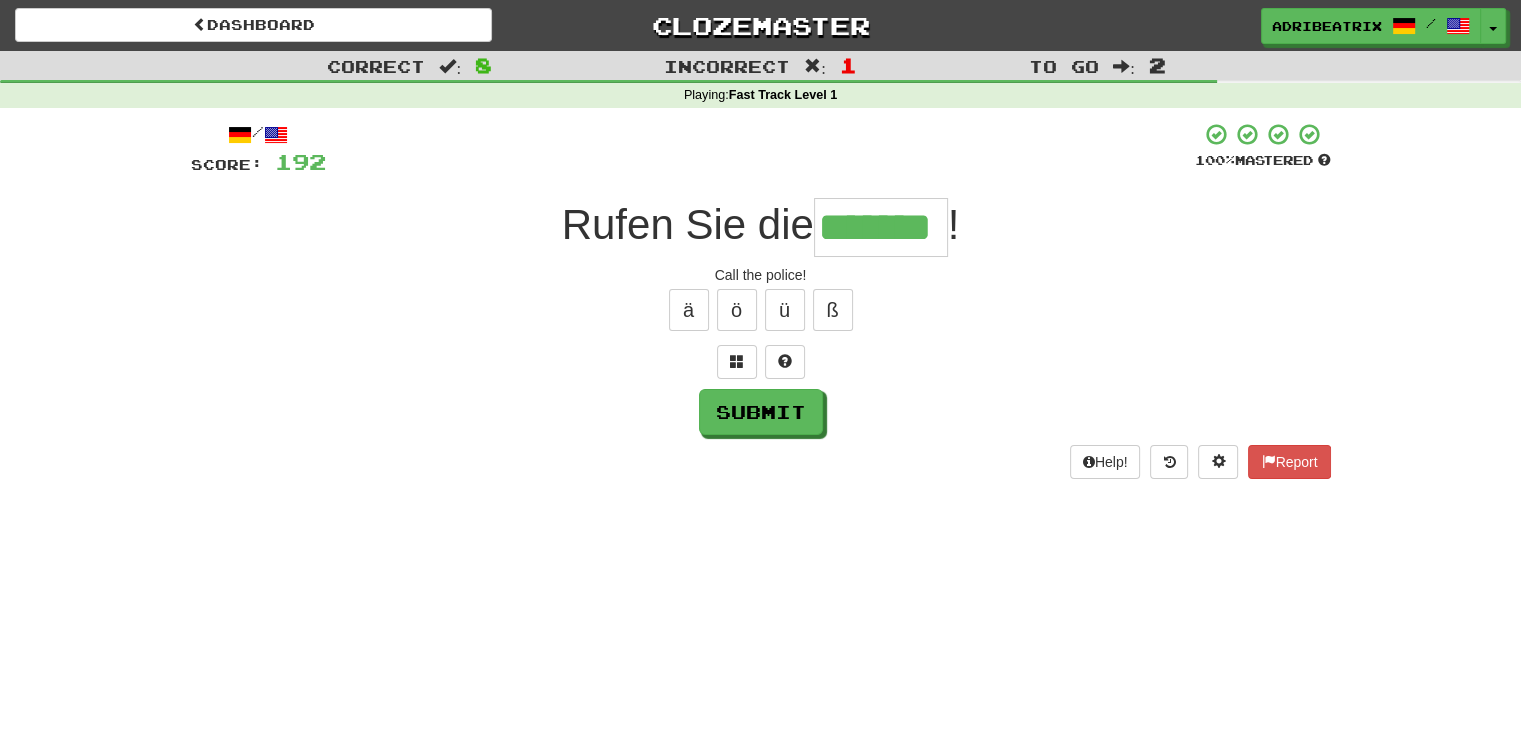 type on "*******" 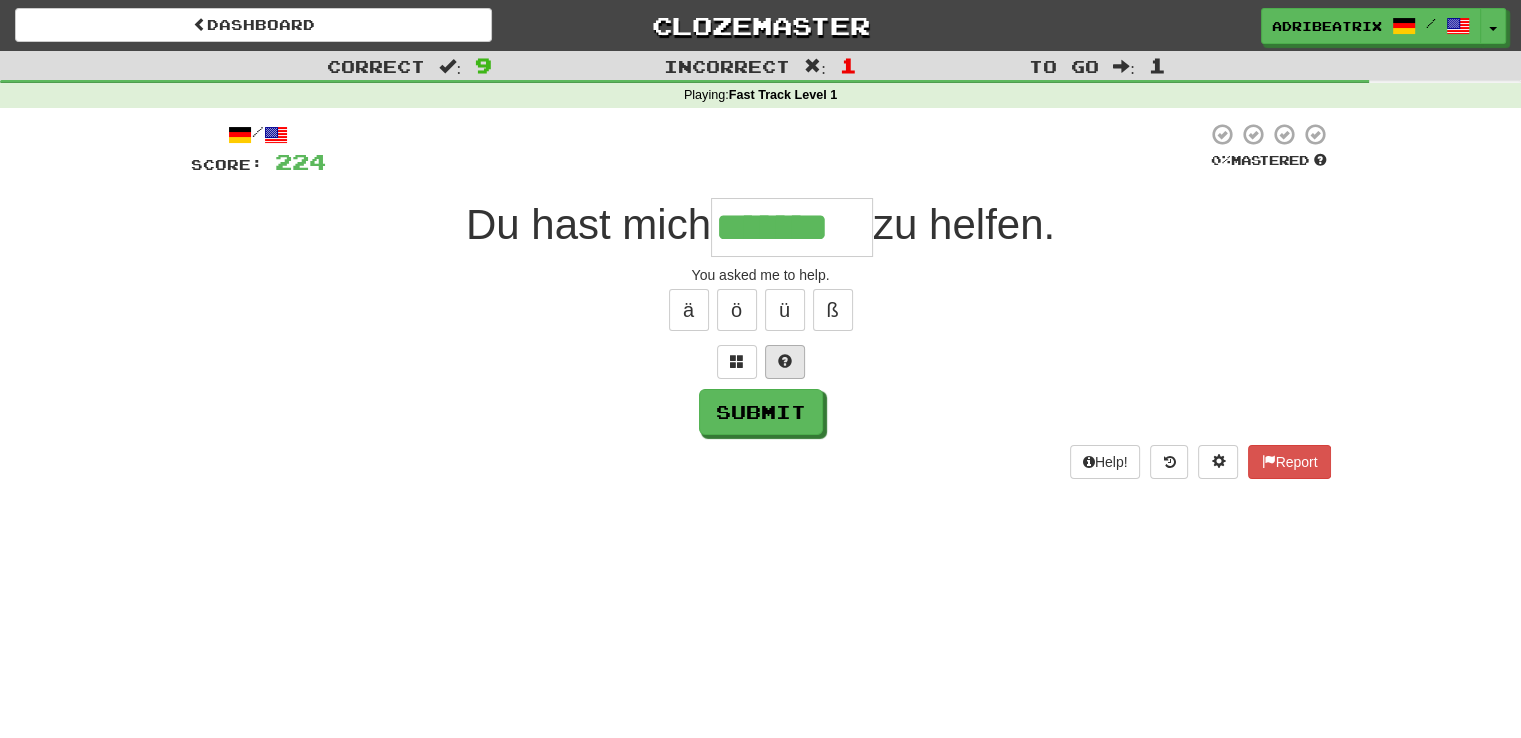 type on "*******" 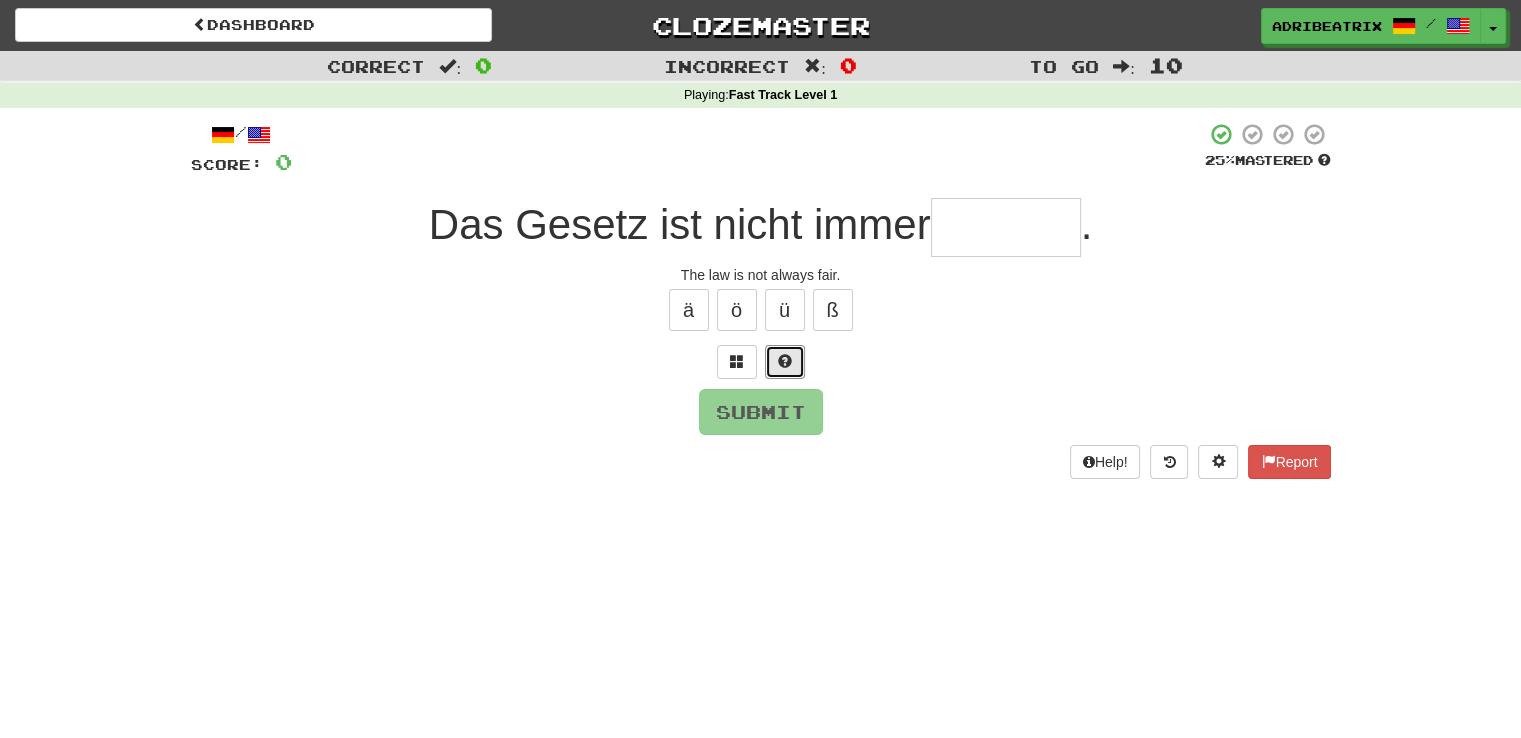 click at bounding box center [785, 361] 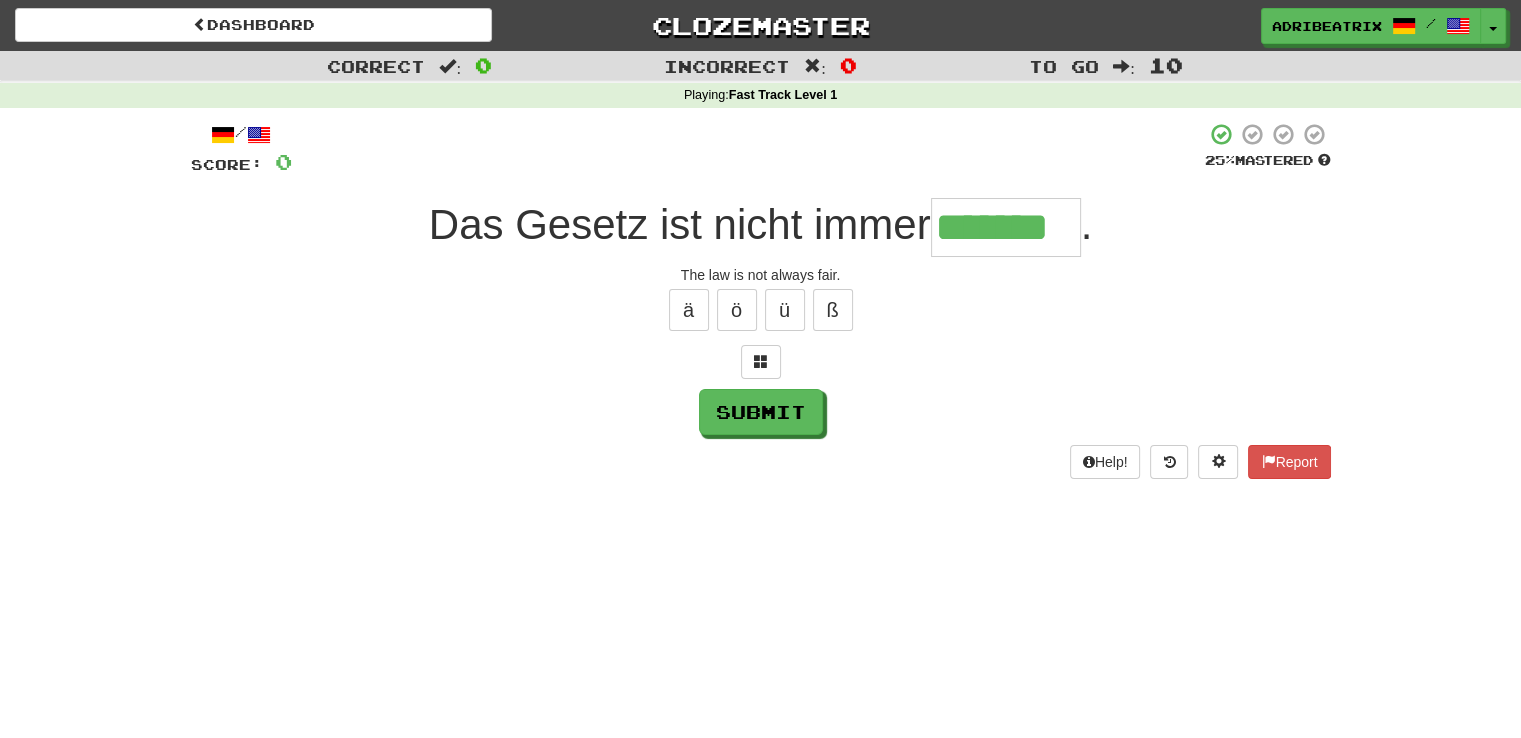 type on "*******" 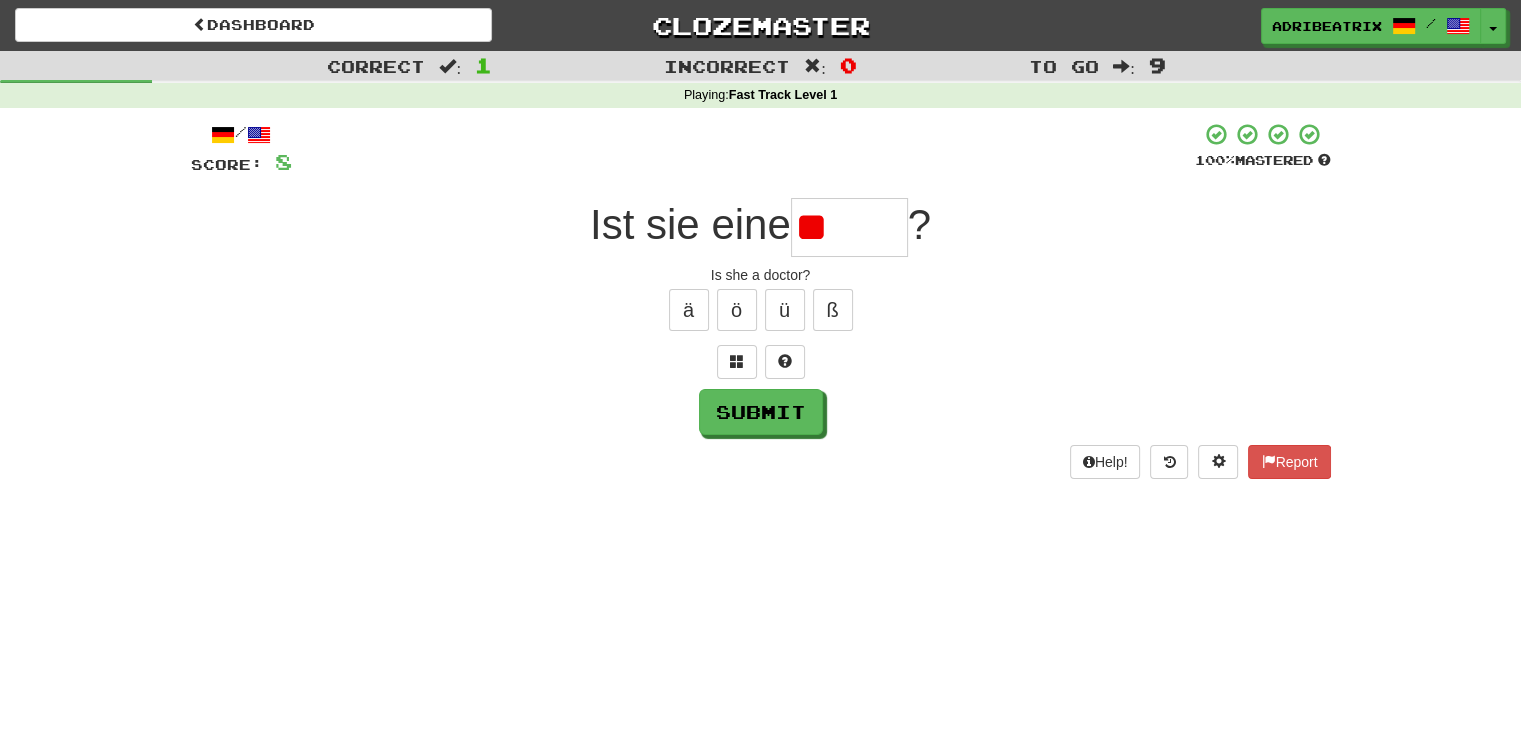 type on "*" 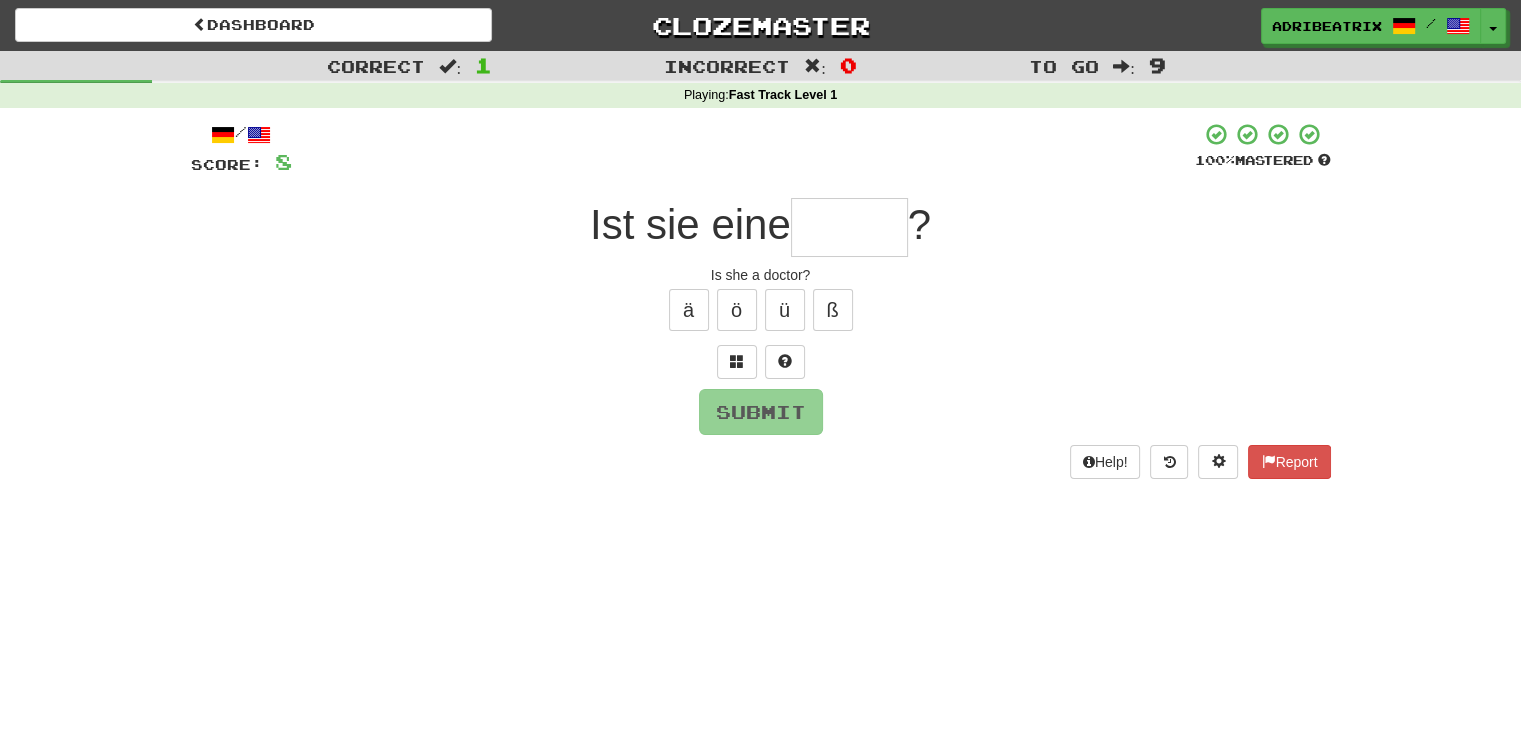 type on "*" 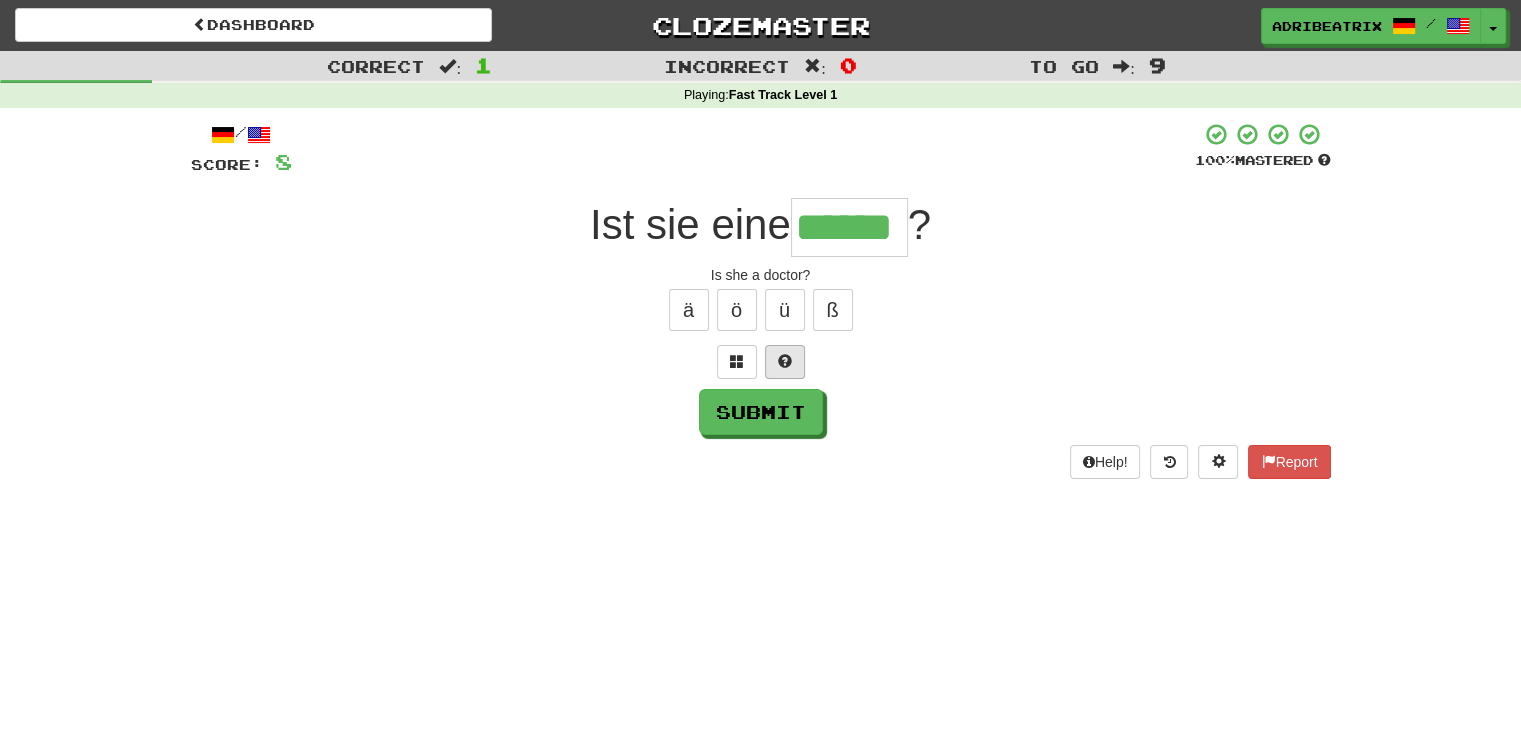 type on "******" 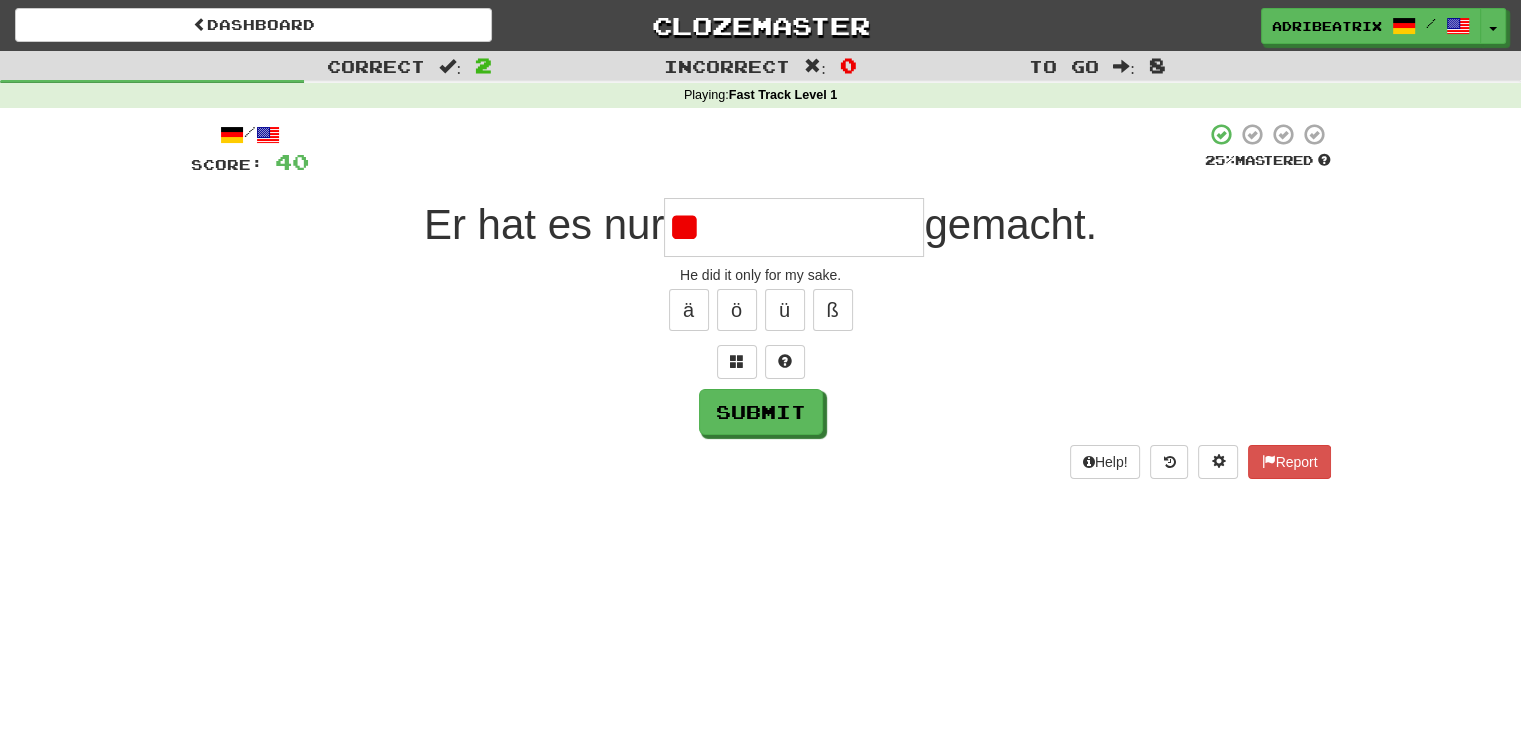 type on "*" 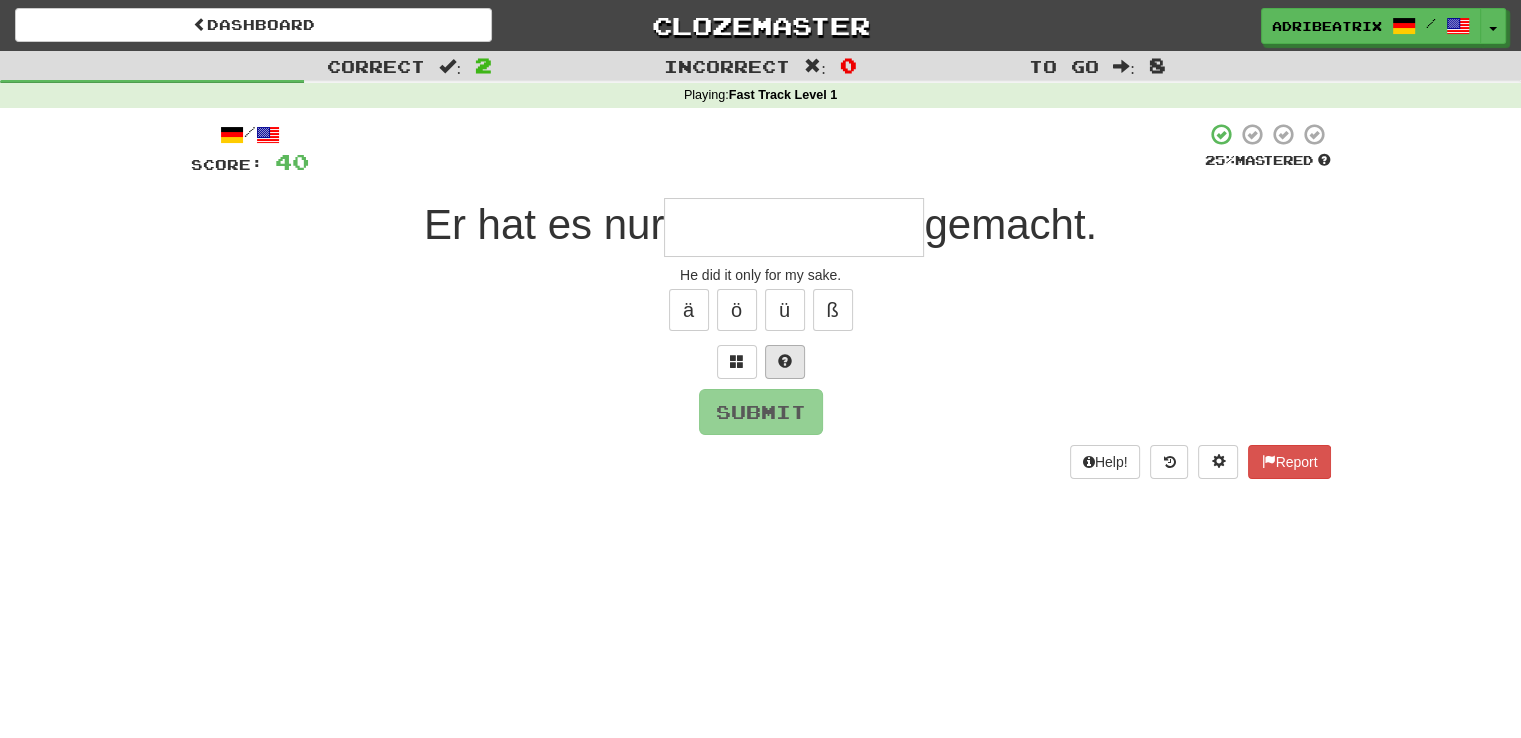 type on "*" 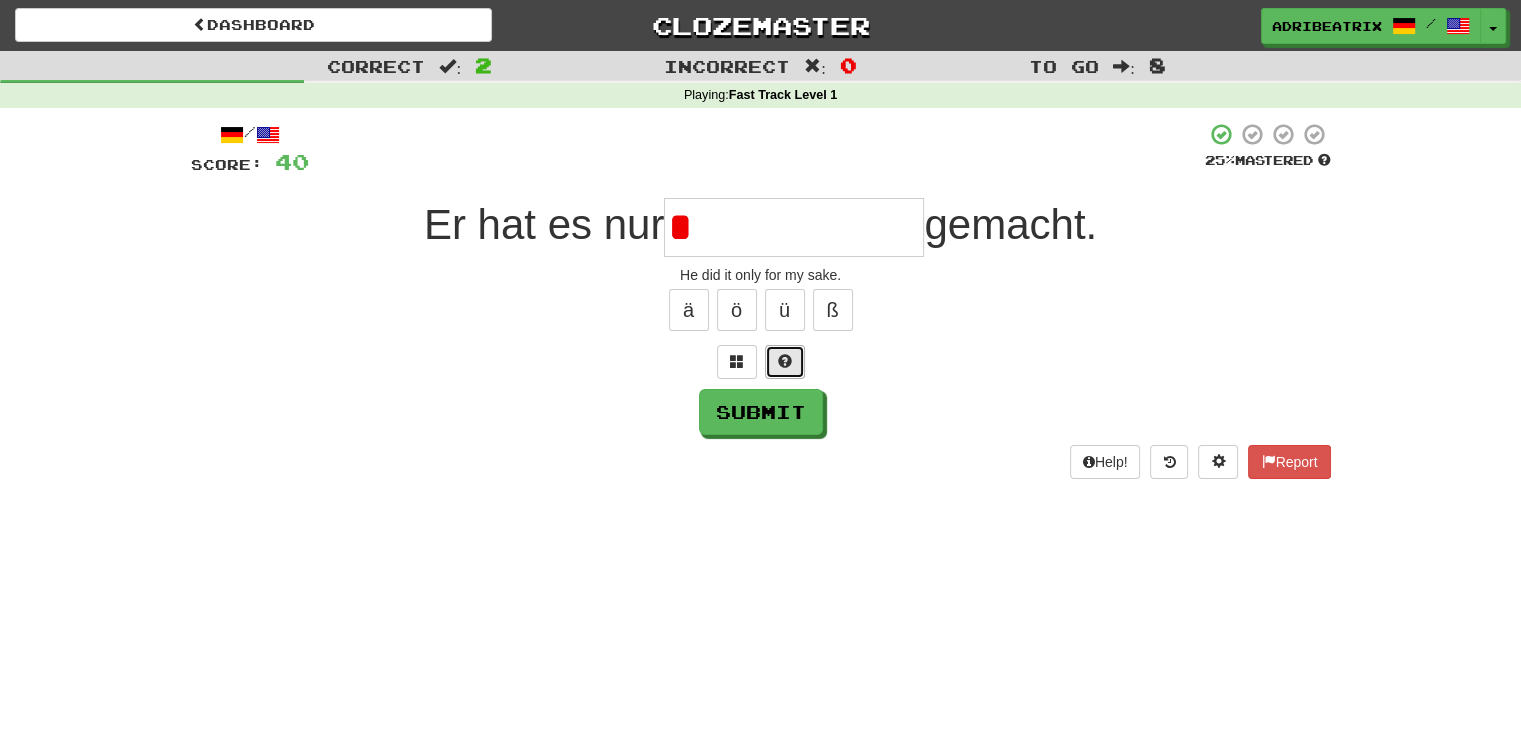click at bounding box center (785, 361) 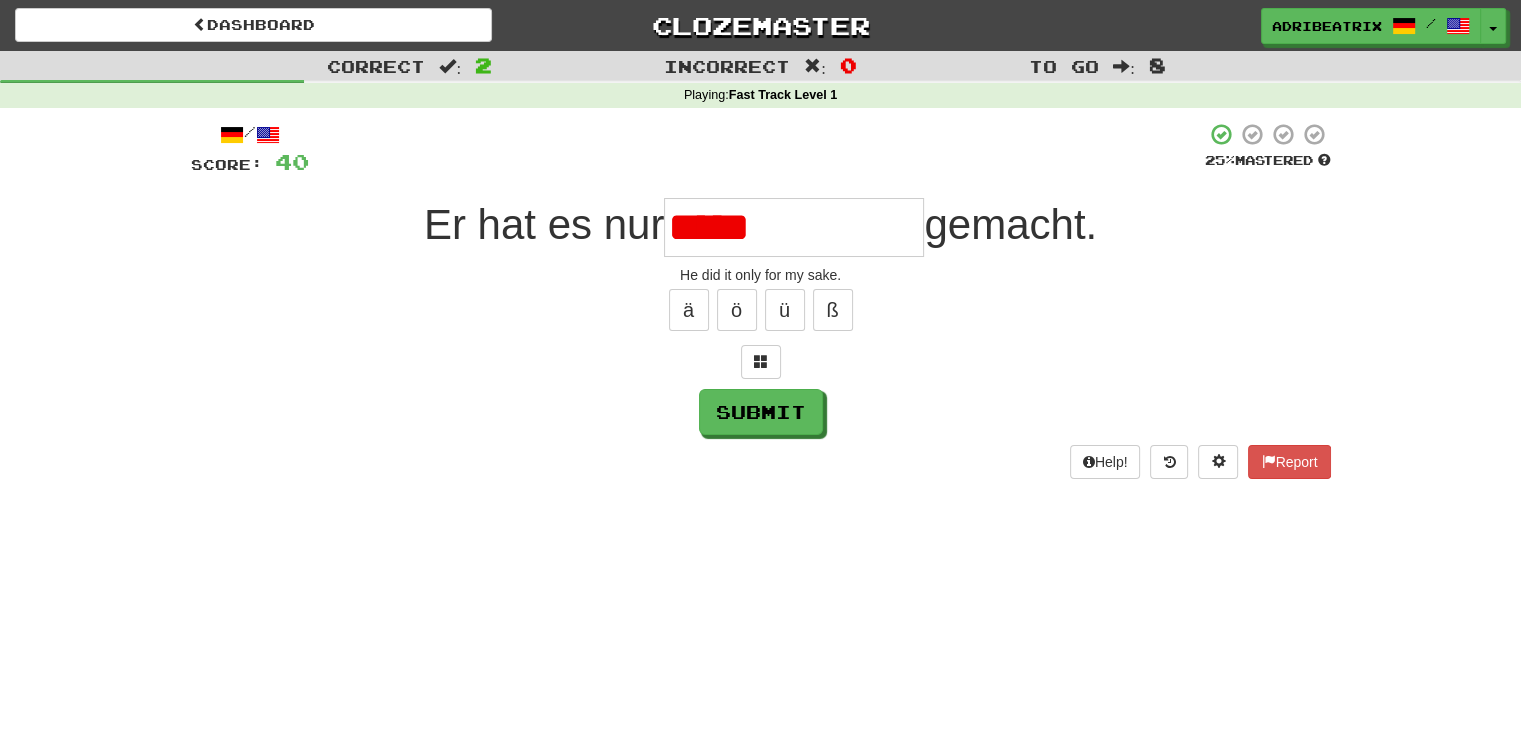 type on "**********" 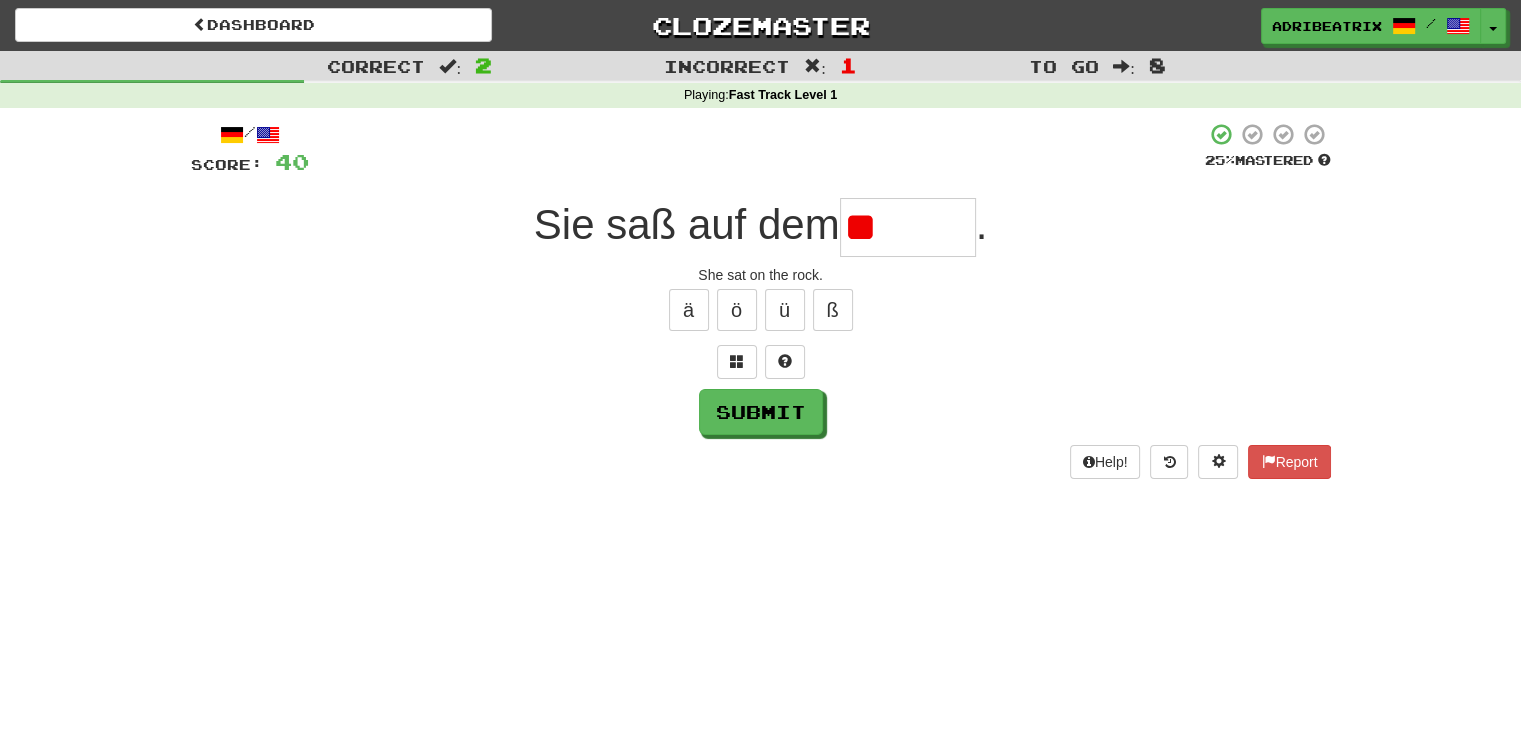 type on "*" 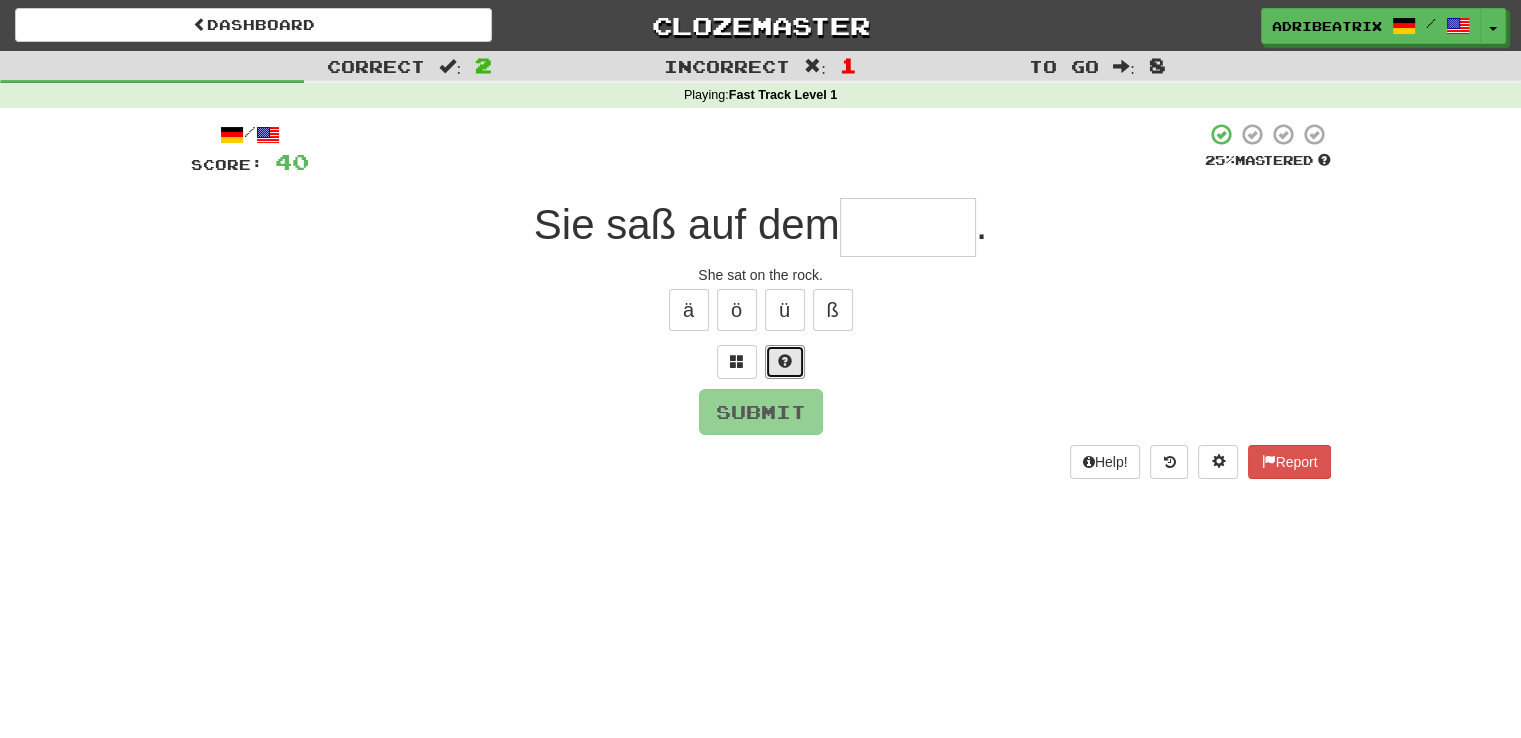 click at bounding box center (785, 361) 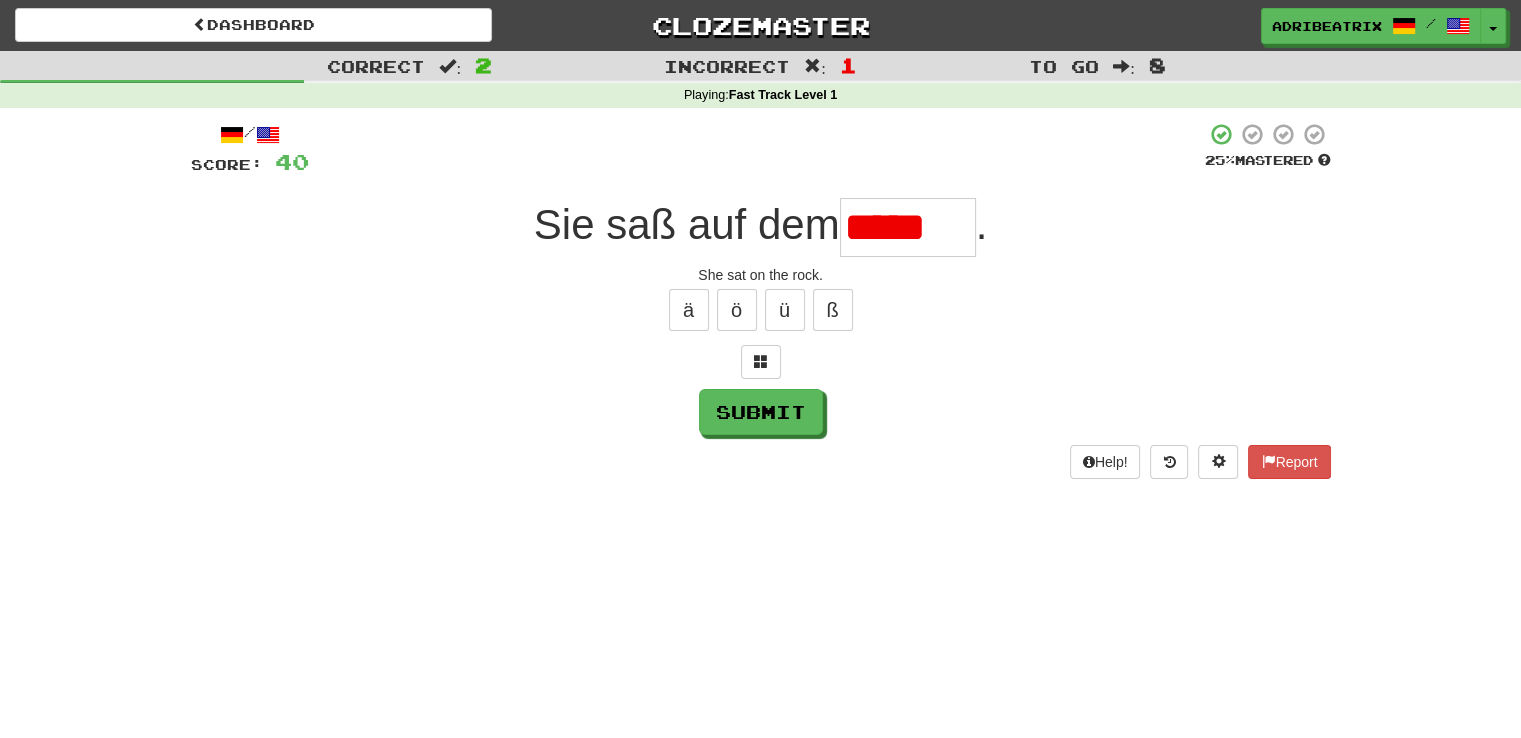 type on "******" 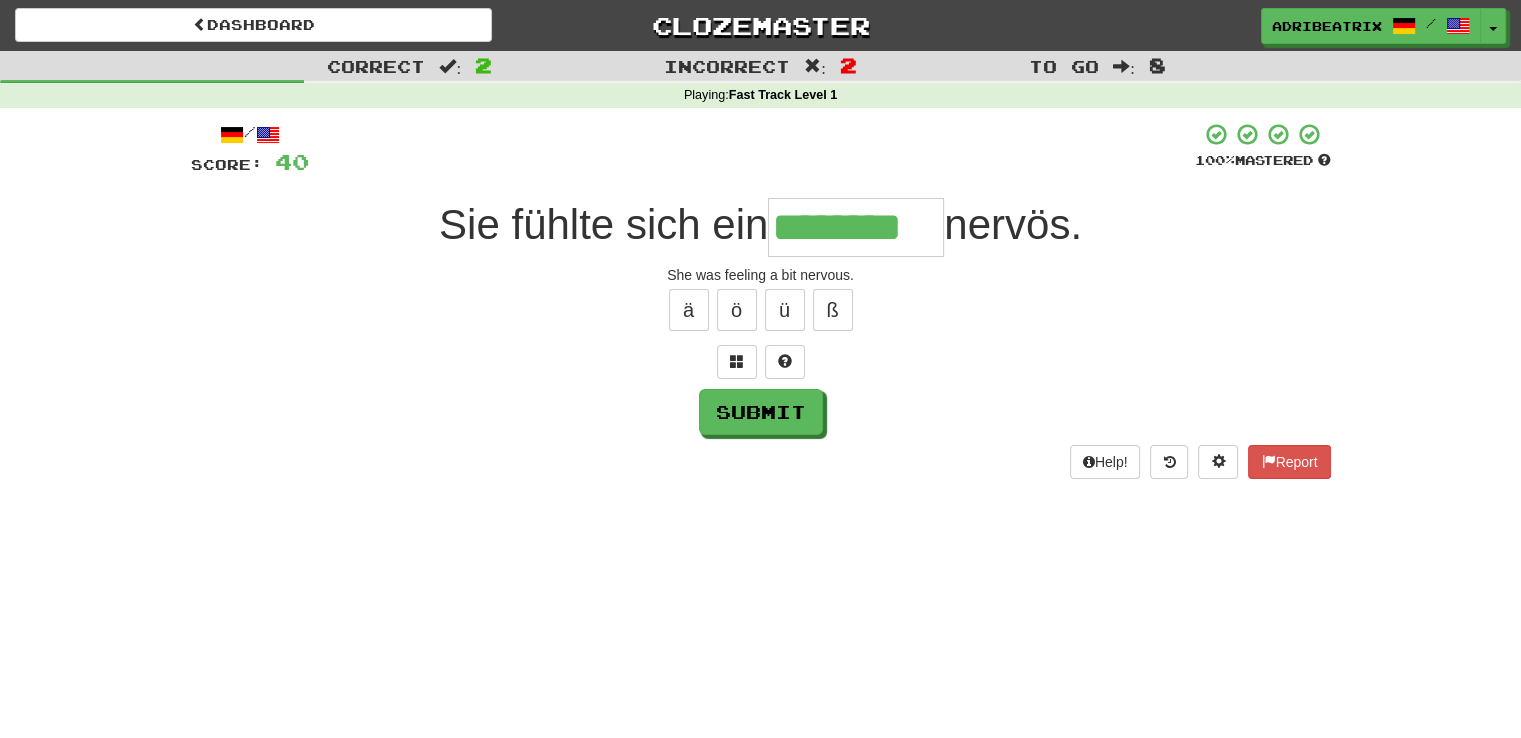 type on "********" 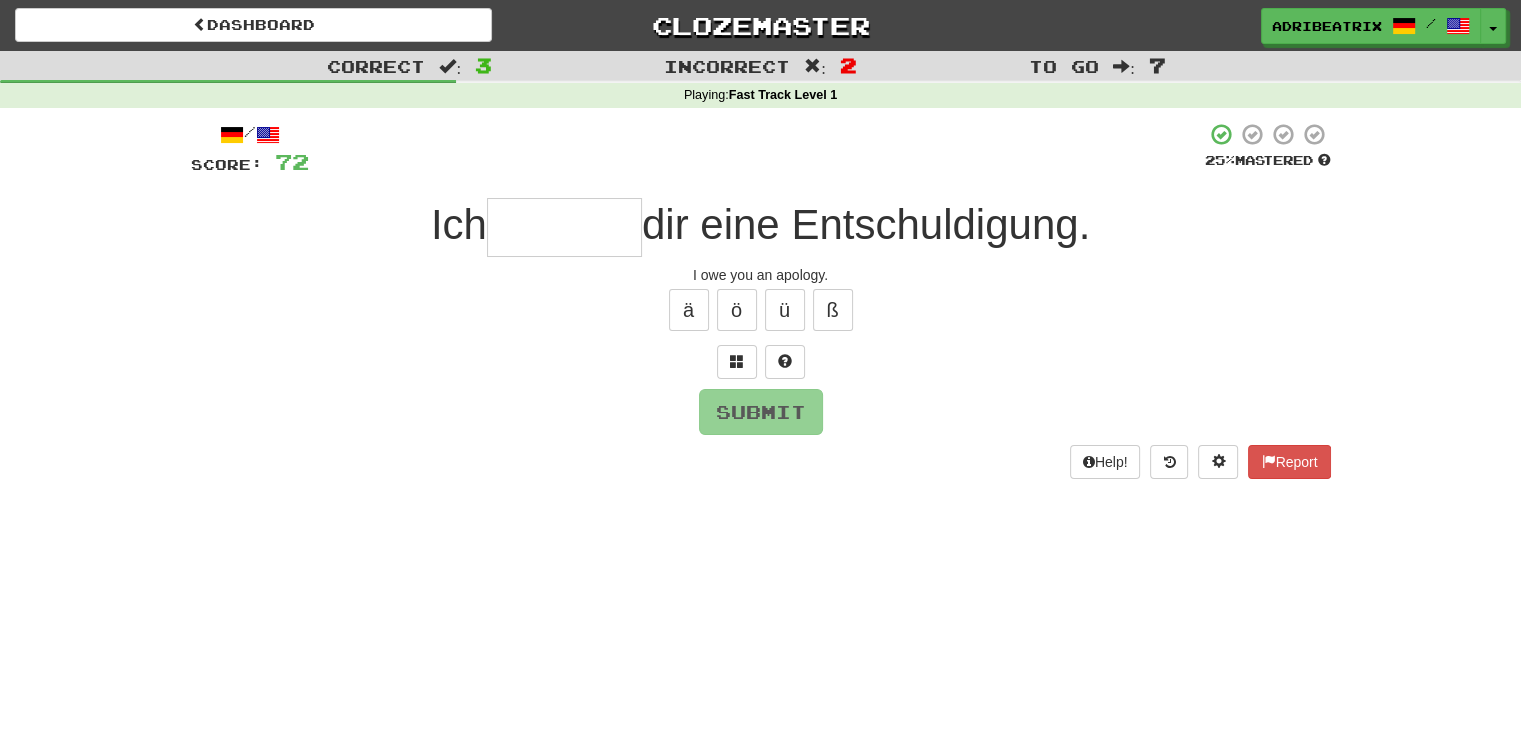 click at bounding box center (564, 227) 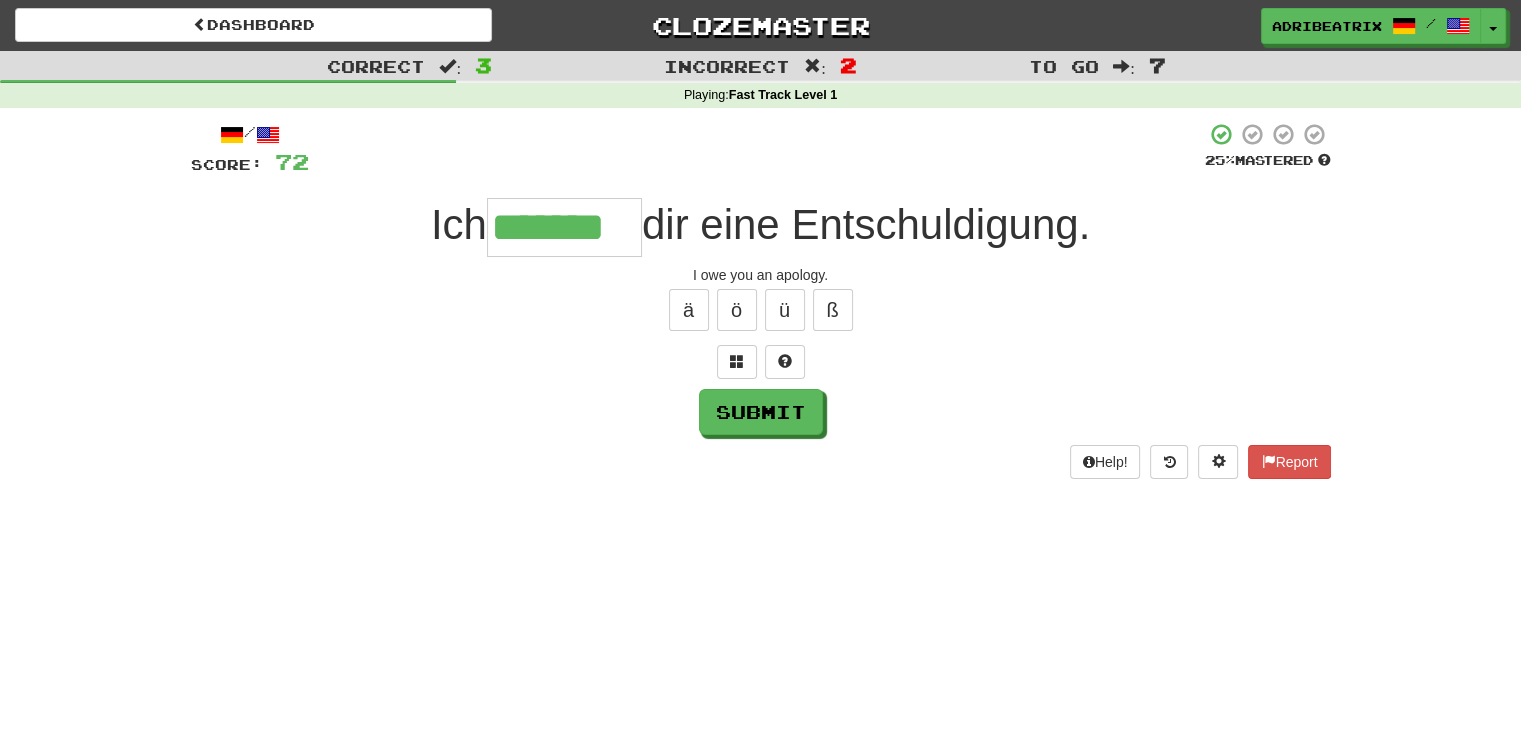 type on "*******" 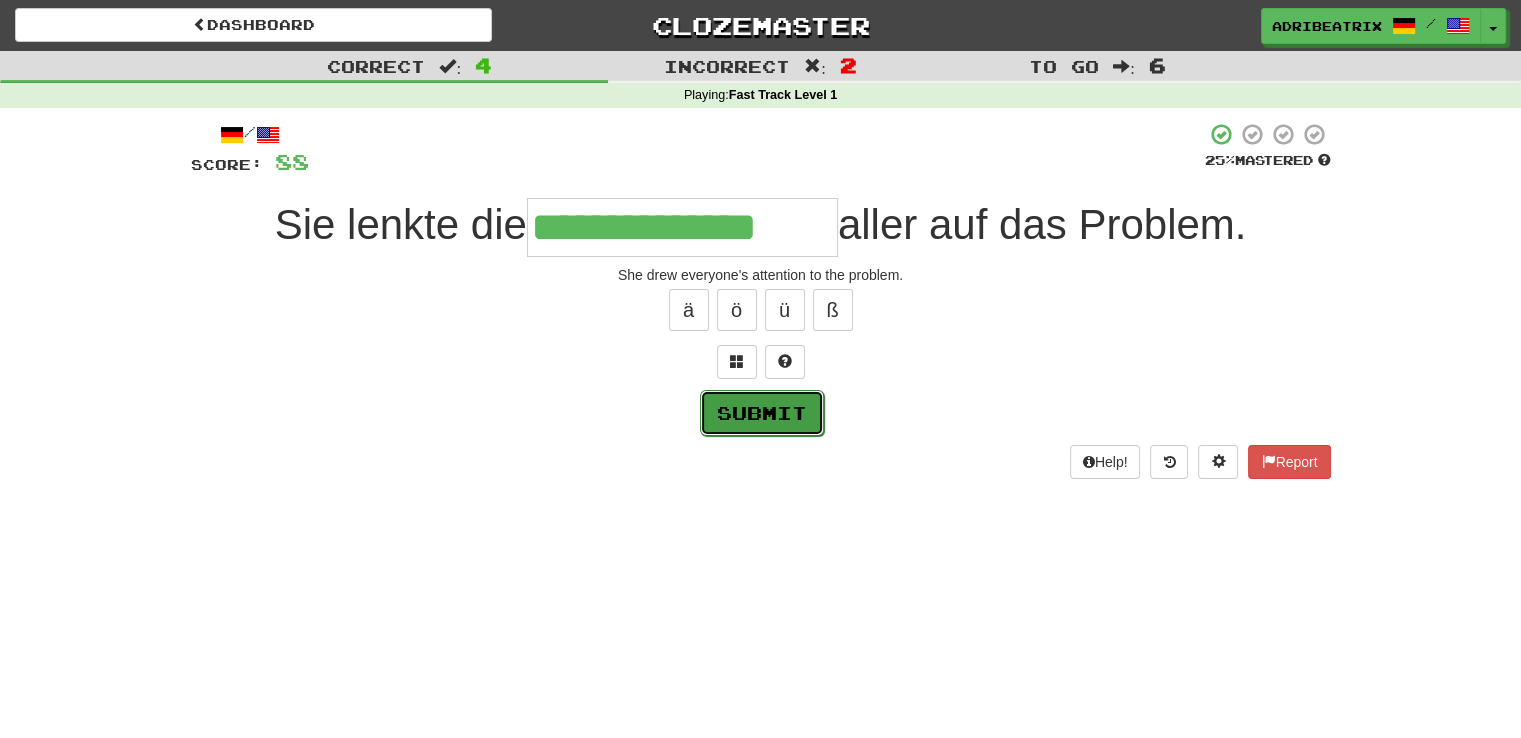 click on "Submit" at bounding box center (762, 413) 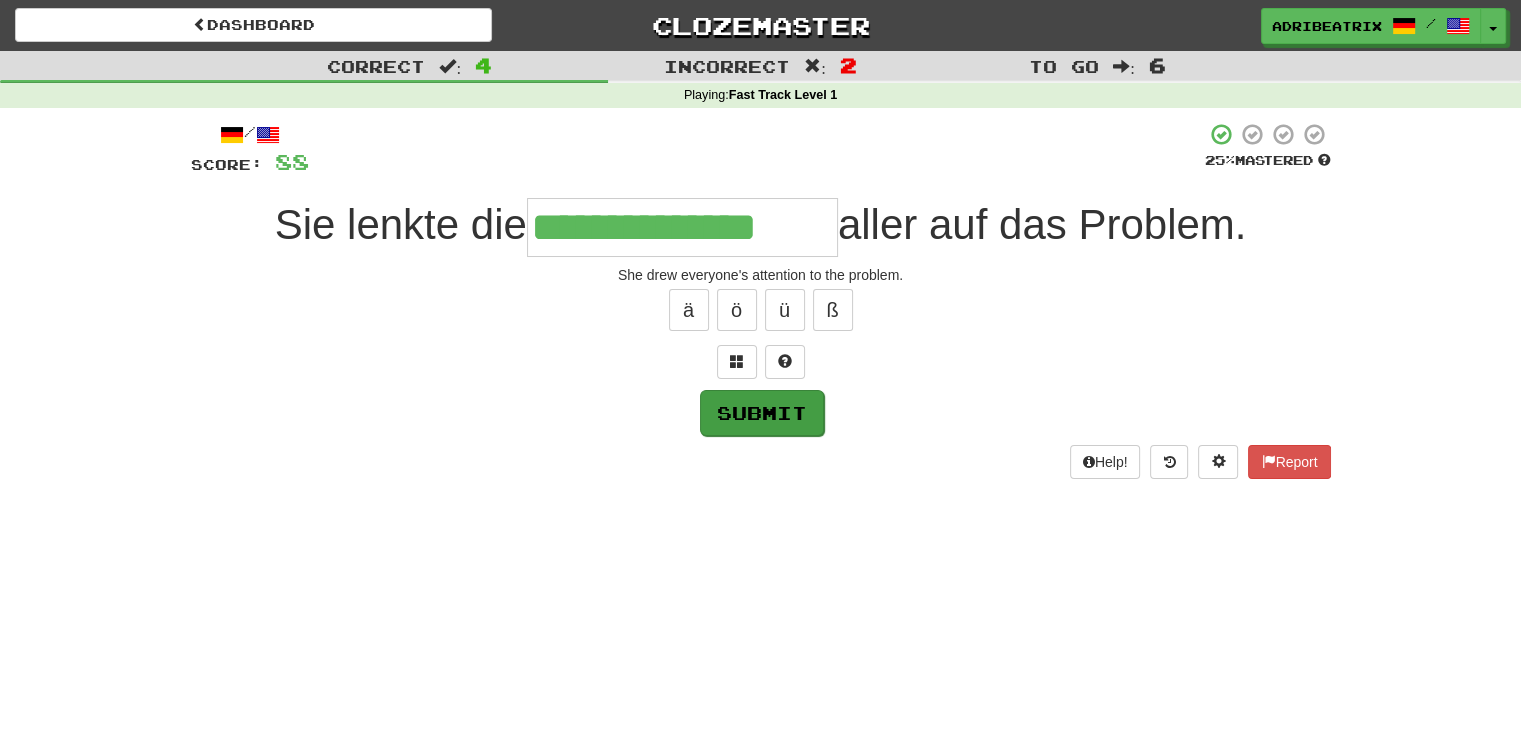type on "**********" 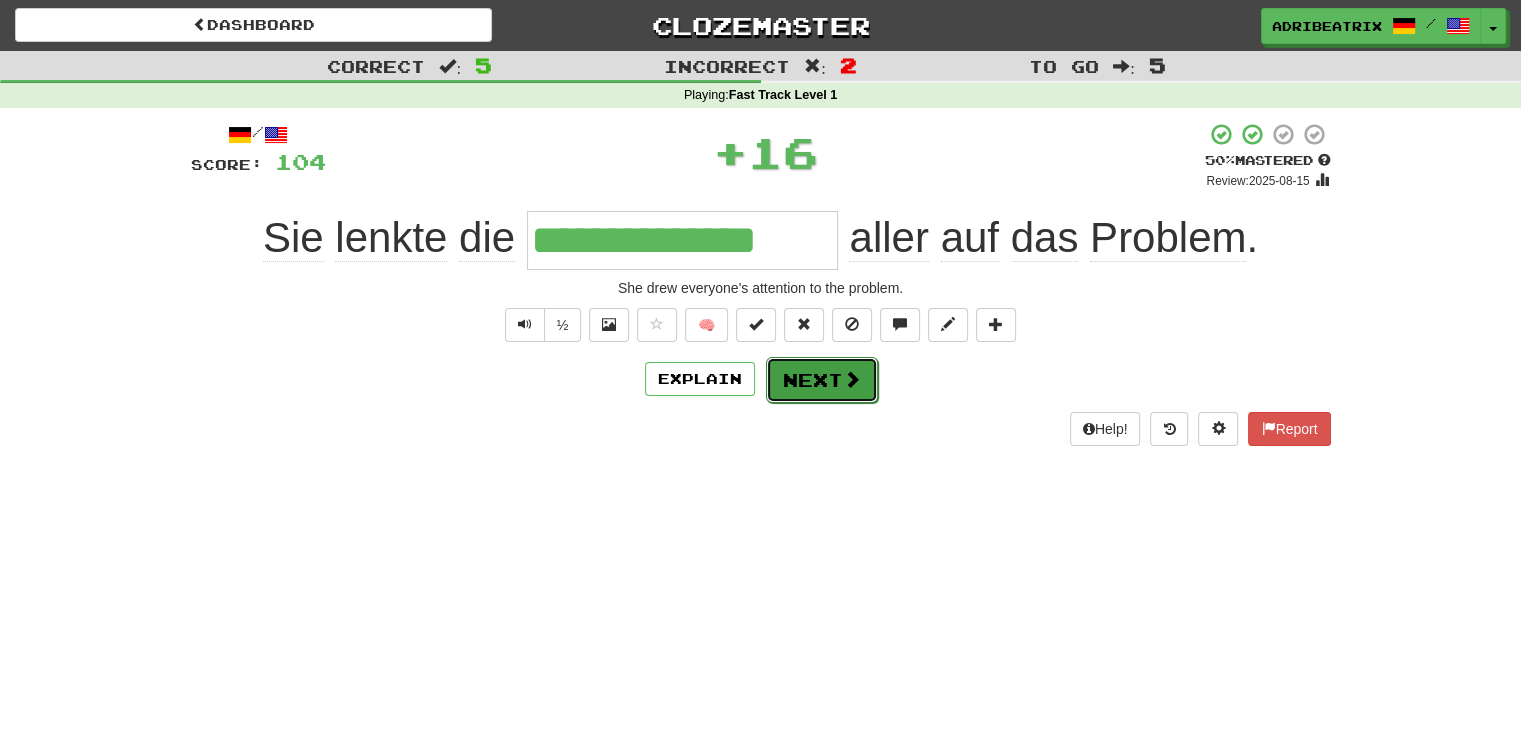 click on "Next" at bounding box center [822, 380] 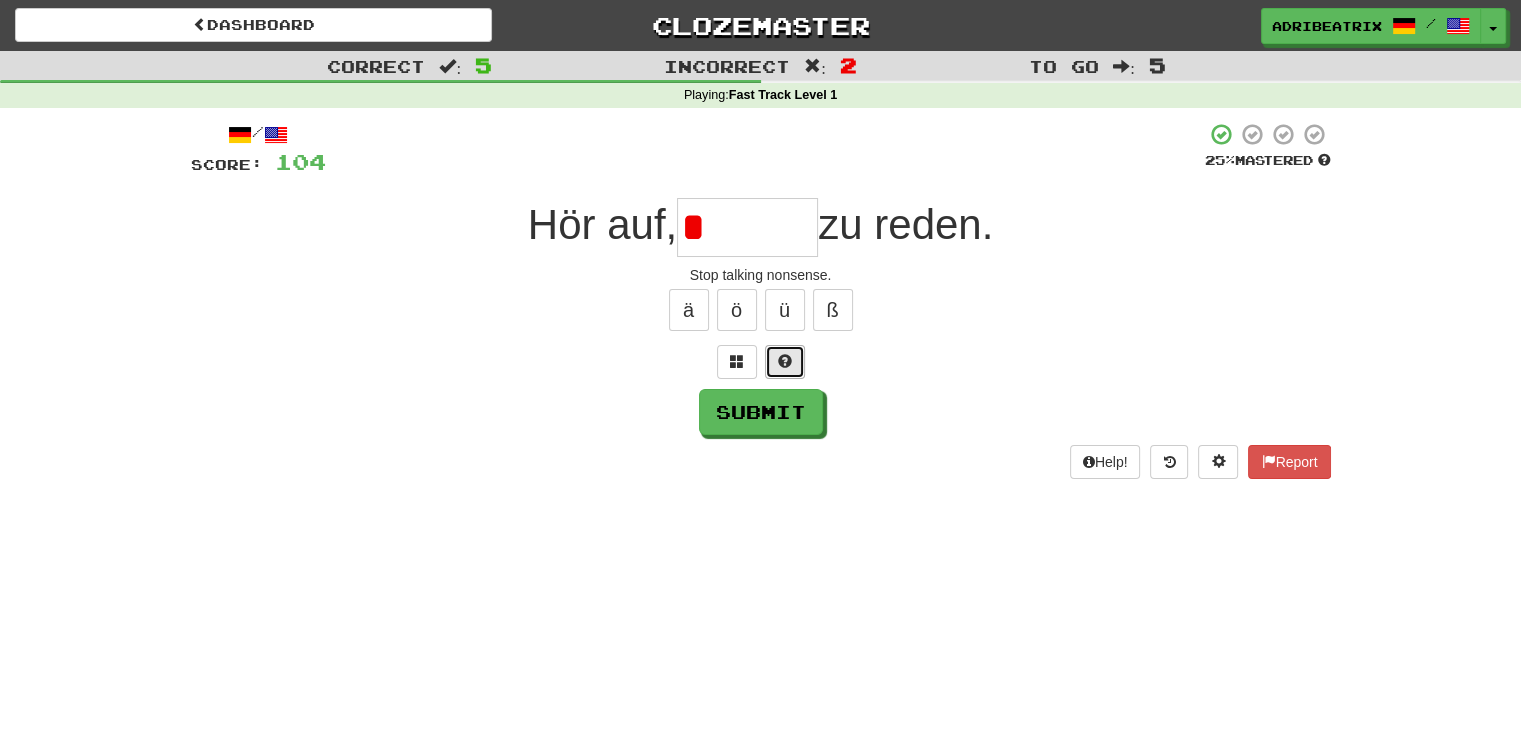 click at bounding box center [785, 362] 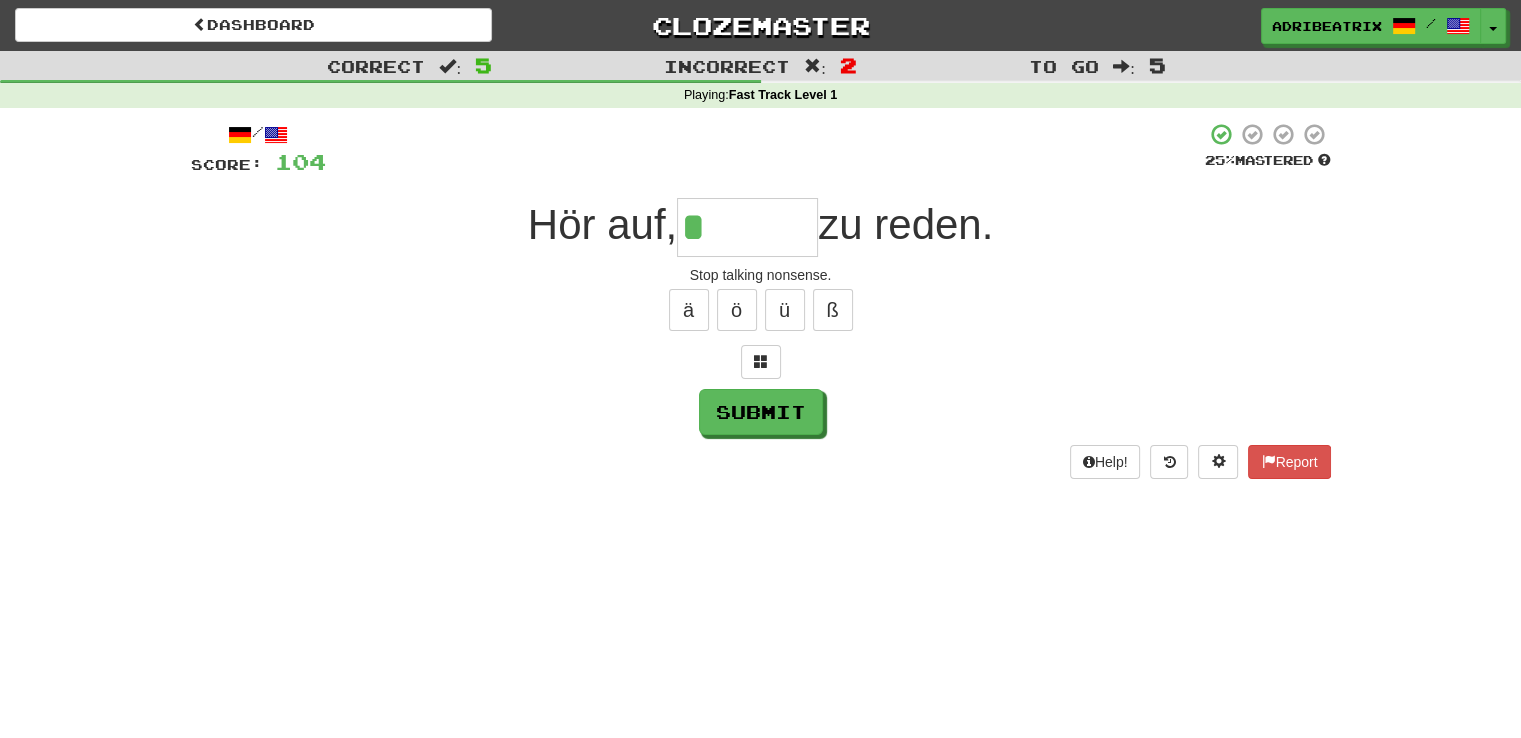 type on "******" 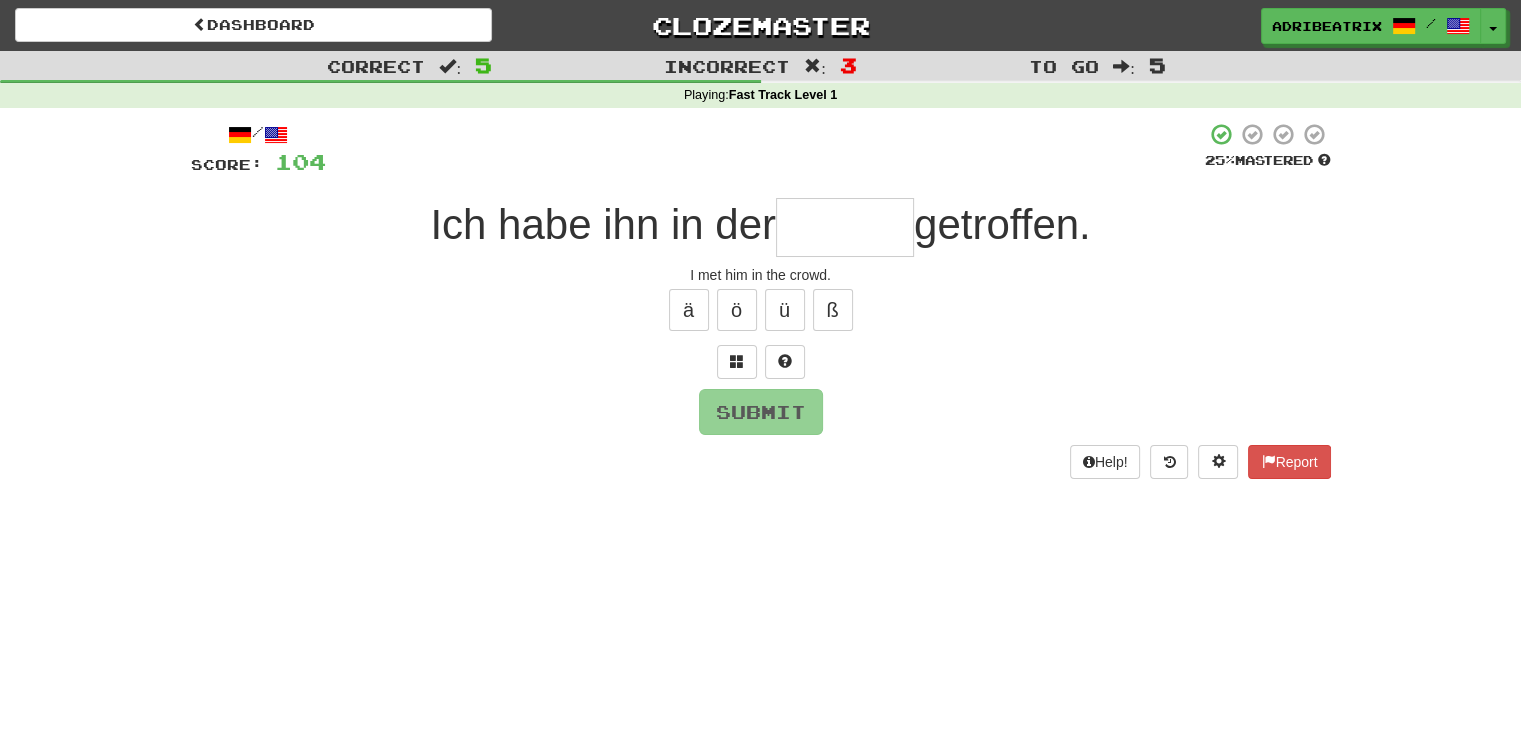 type on "*****" 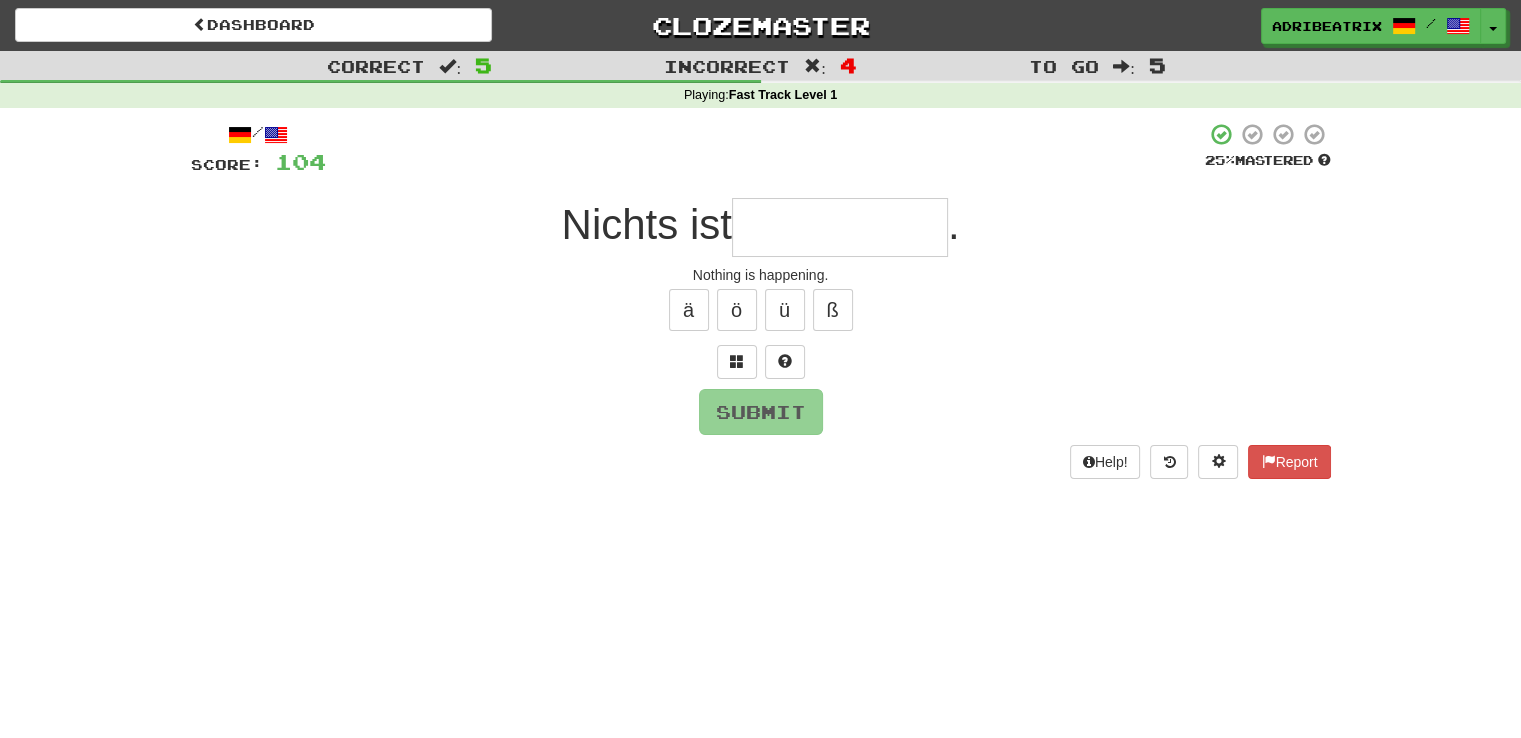 type on "*" 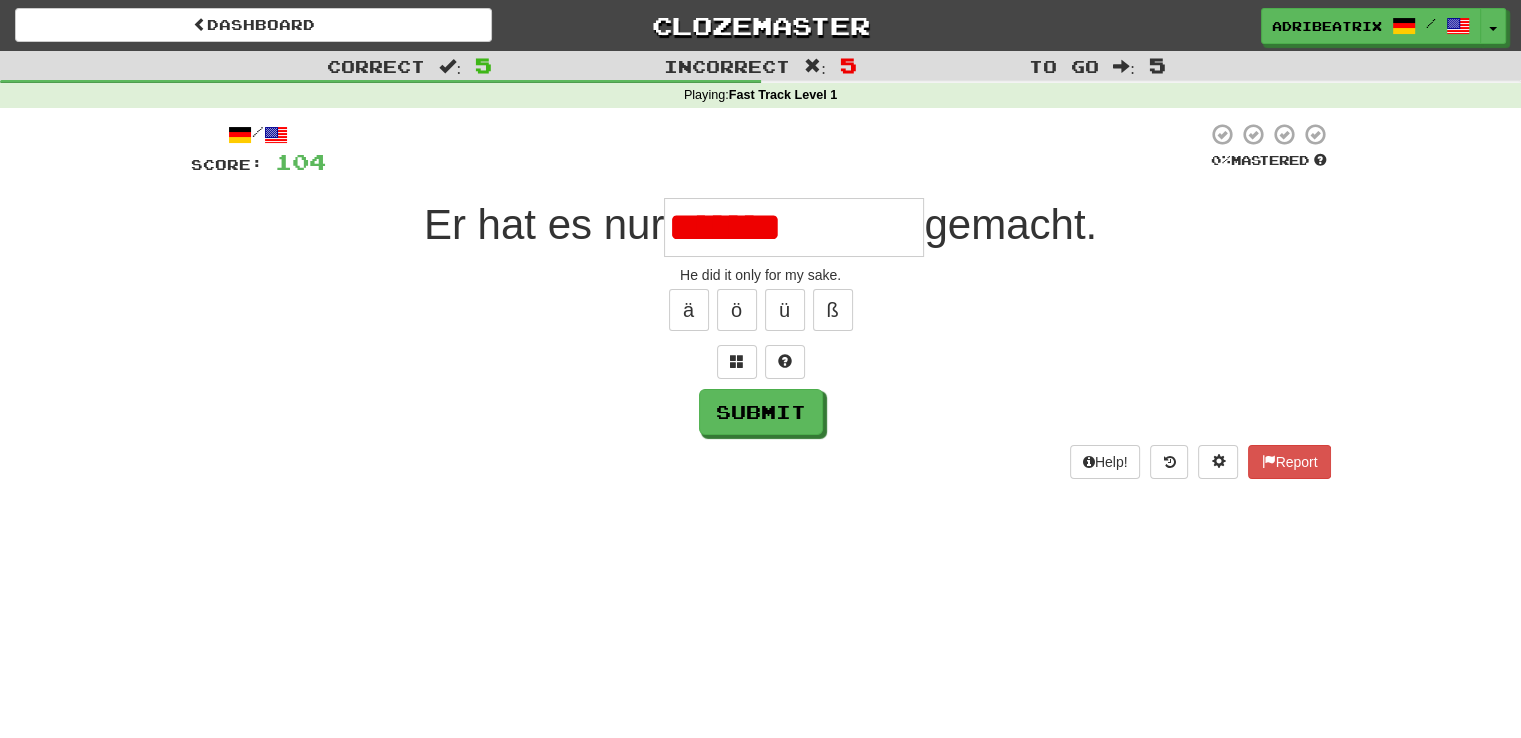 type on "**********" 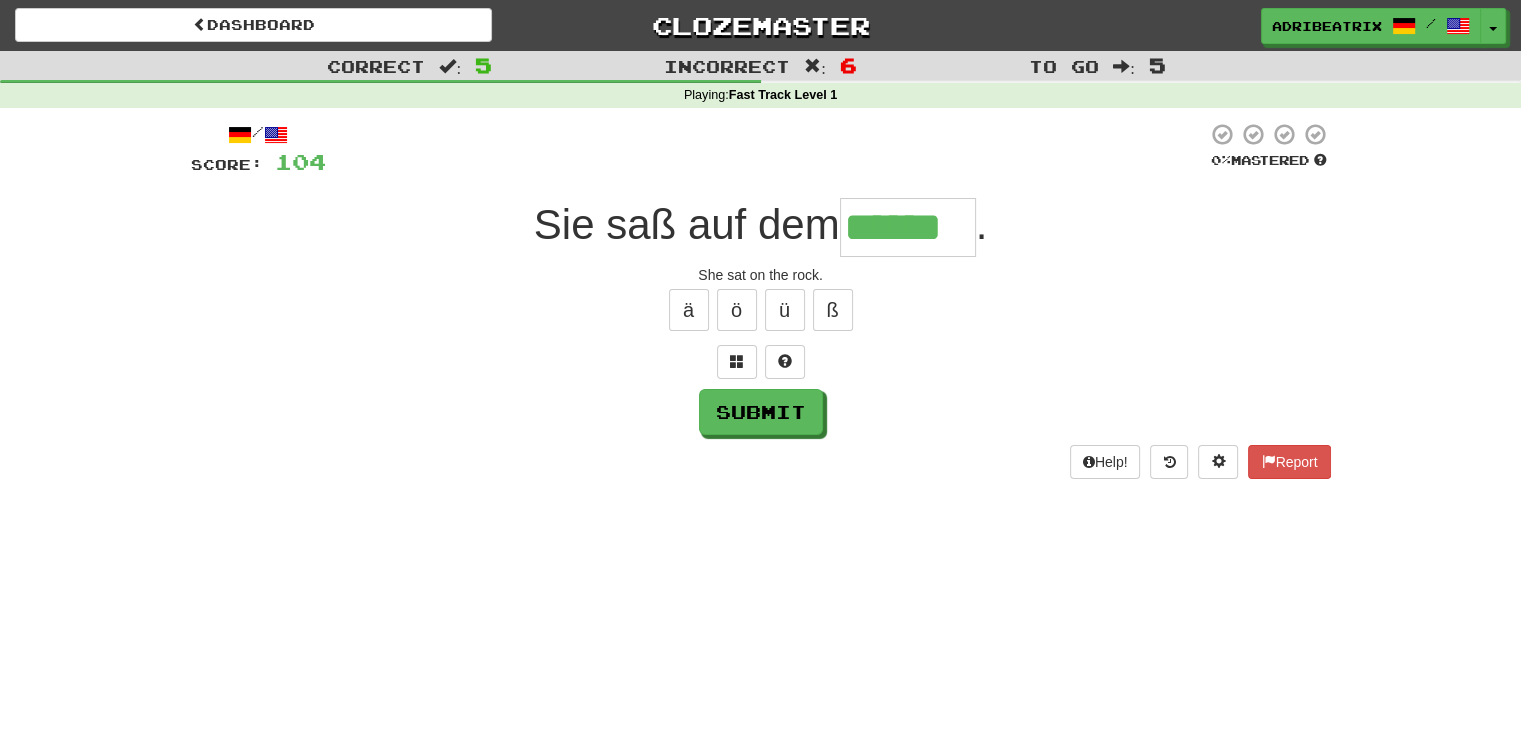 type on "******" 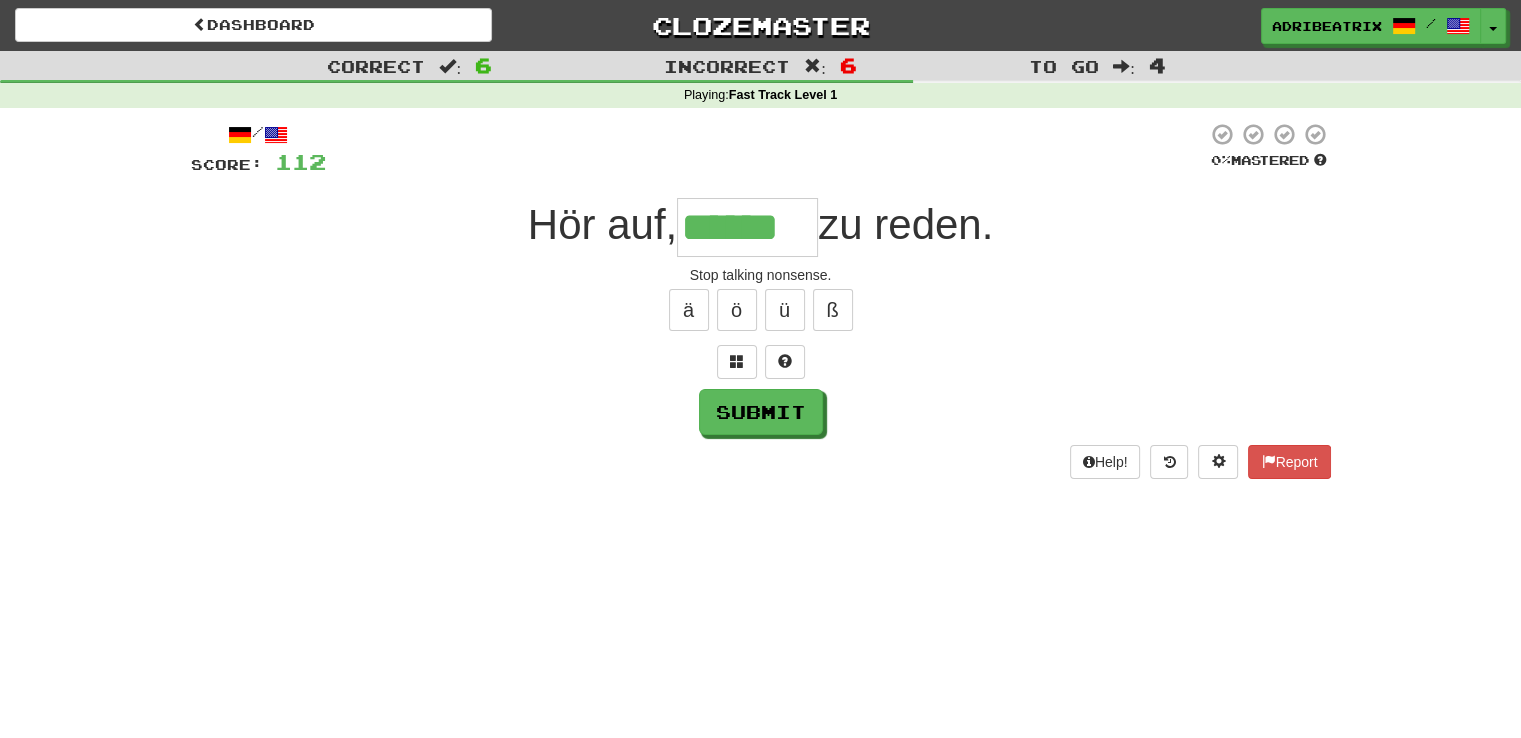 type on "******" 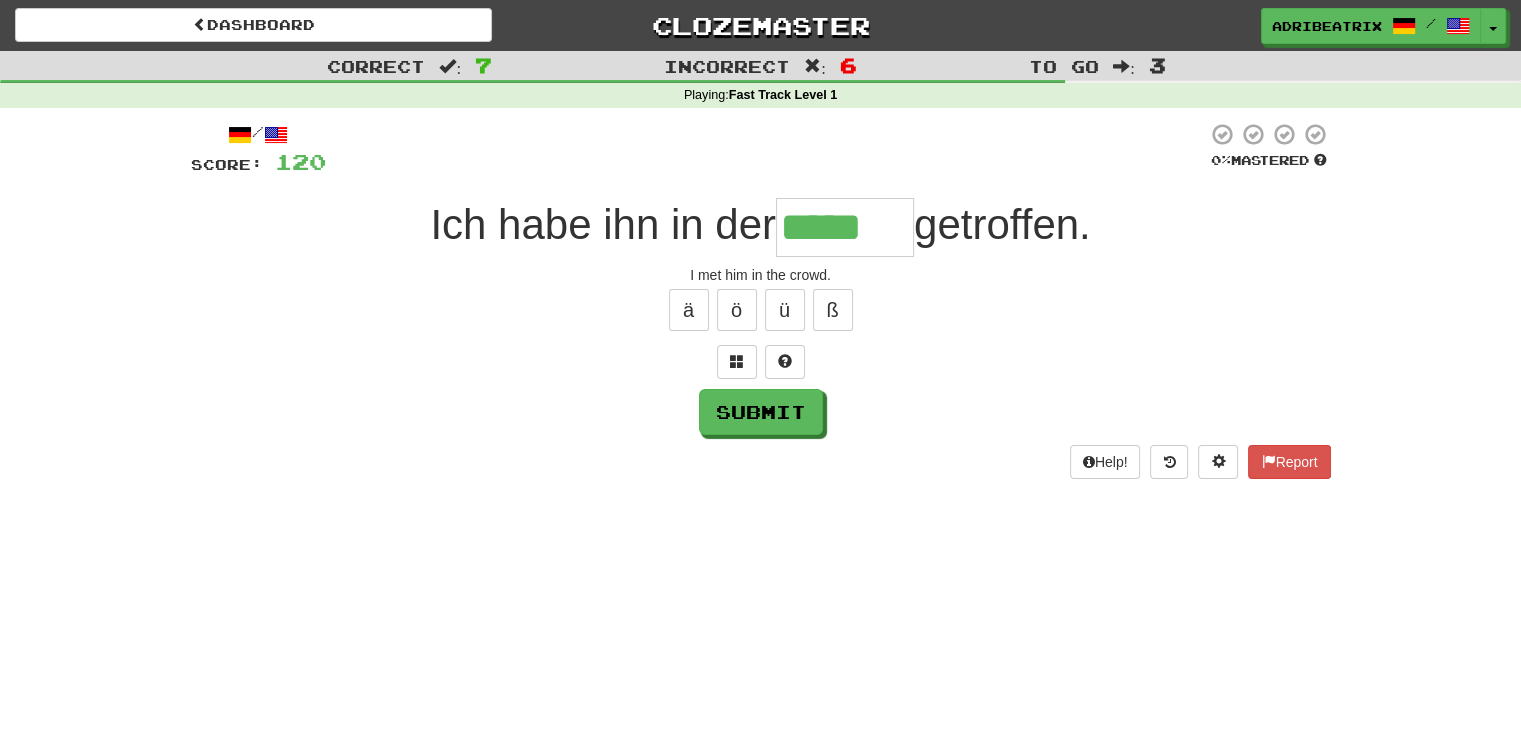 type on "*****" 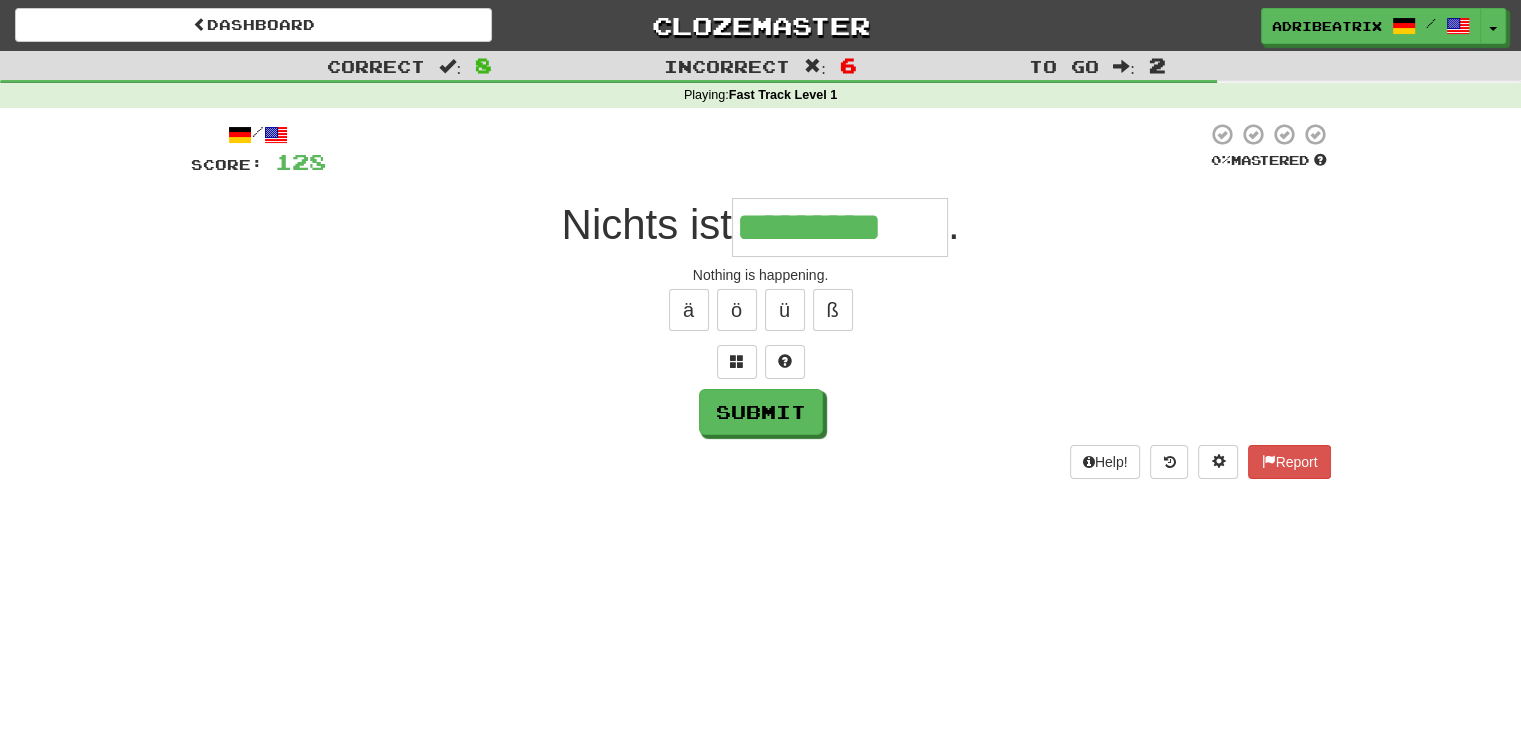 type on "*********" 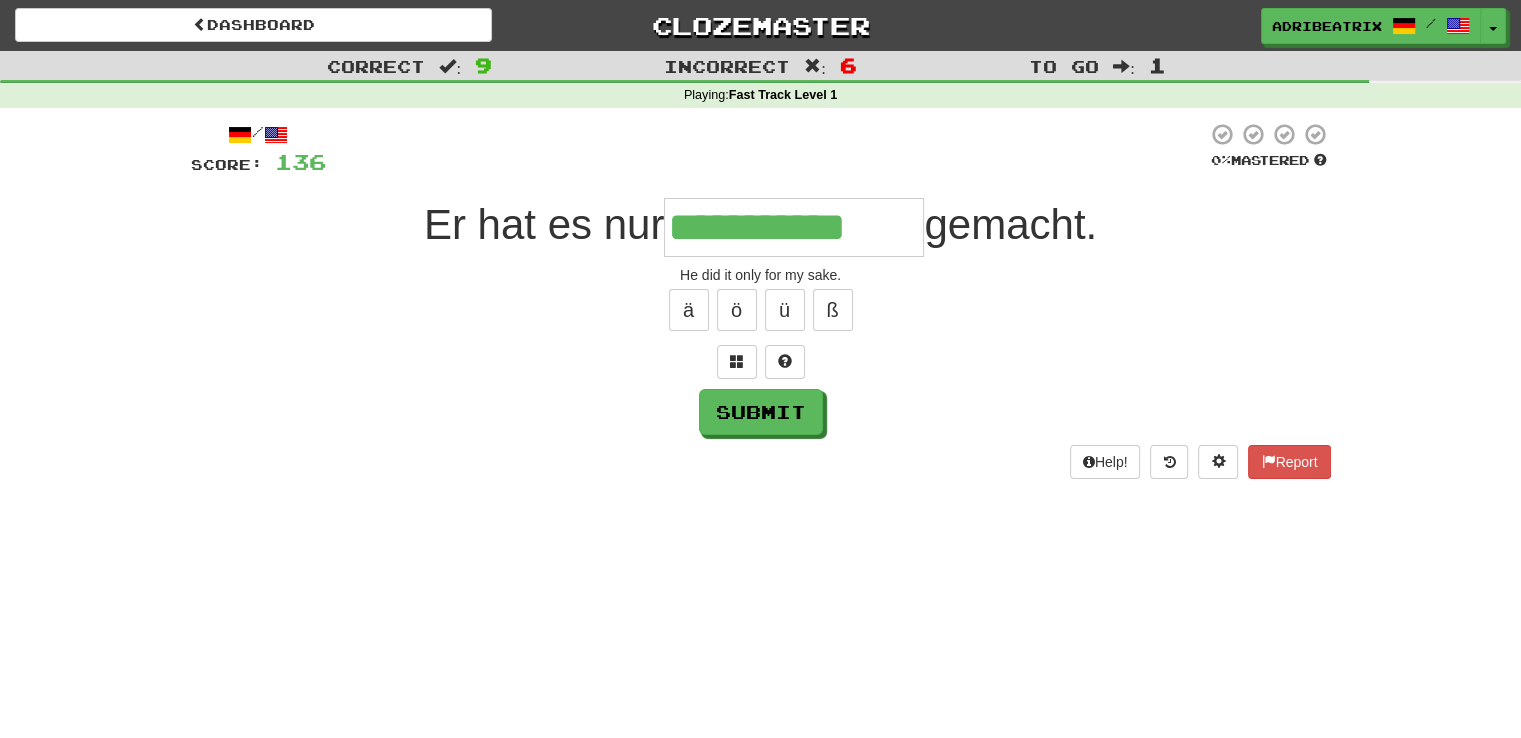 type on "**********" 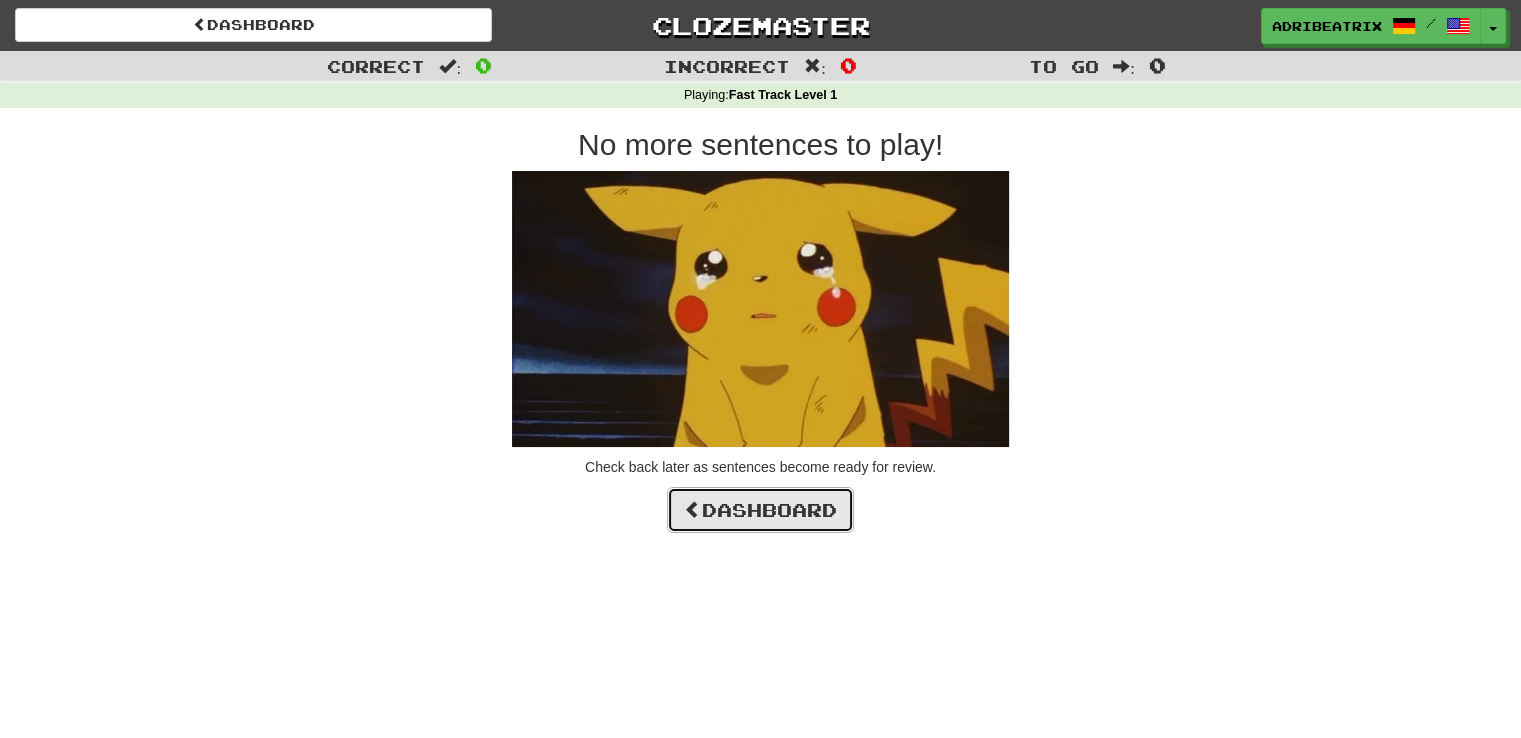 click on "Dashboard" at bounding box center [760, 510] 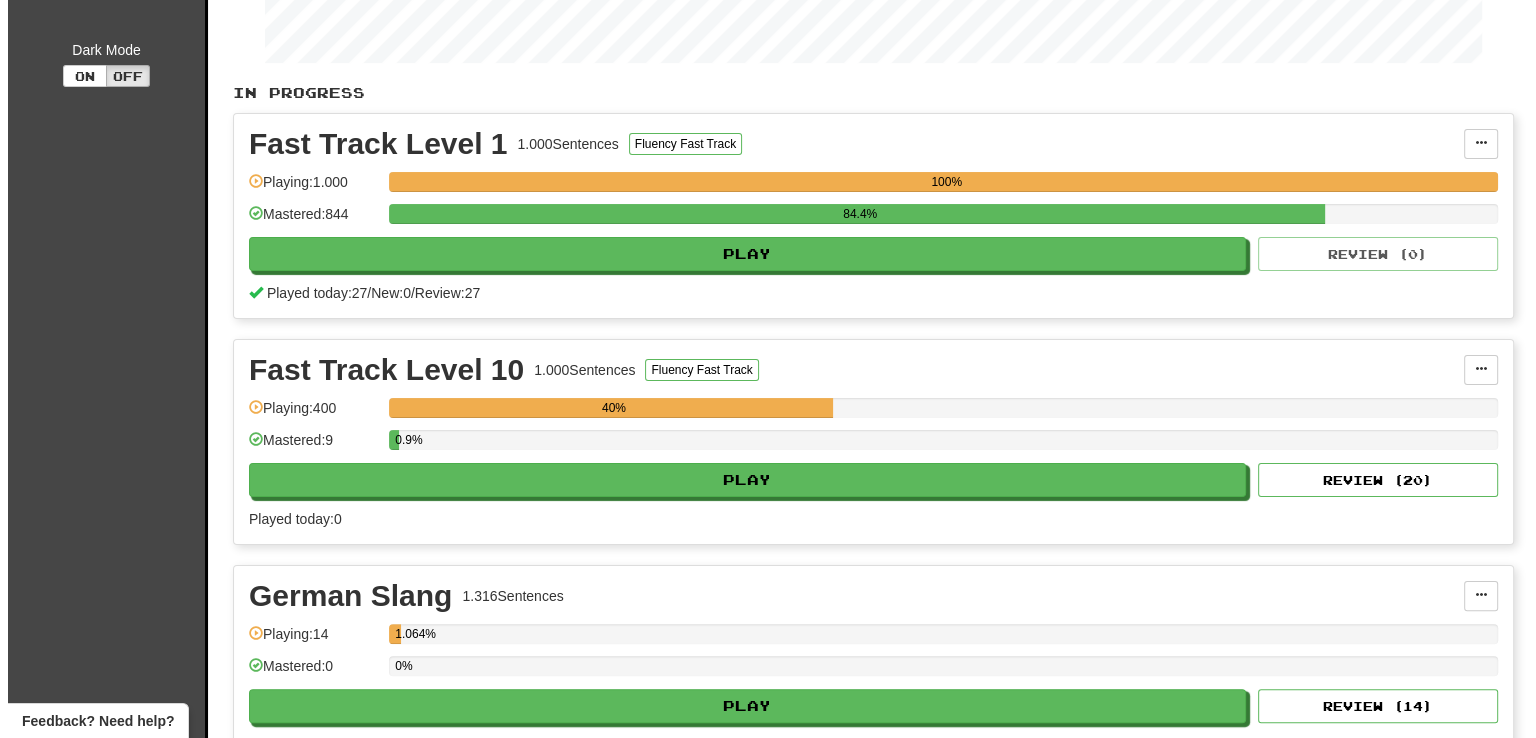 scroll, scrollTop: 400, scrollLeft: 0, axis: vertical 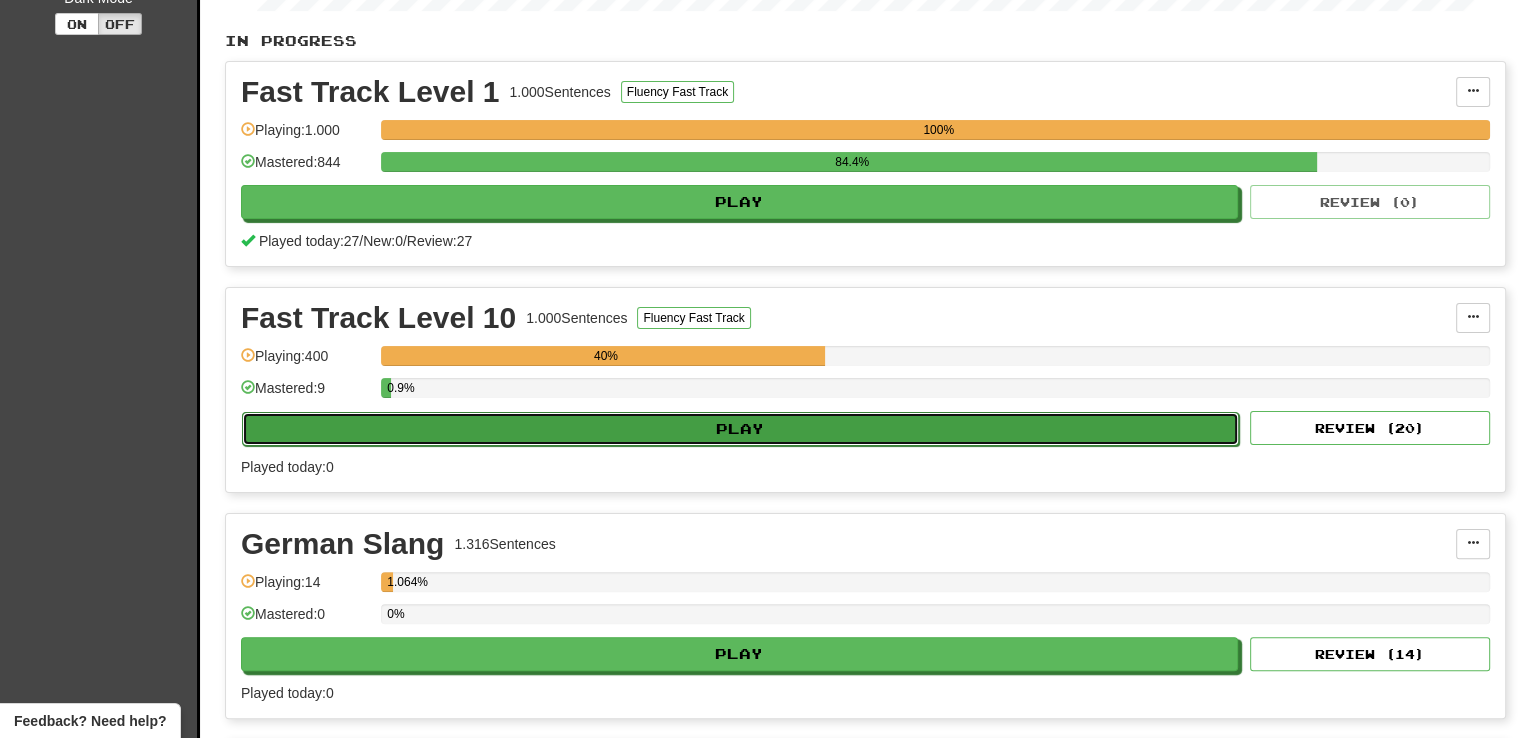 click on "Play" at bounding box center (740, 429) 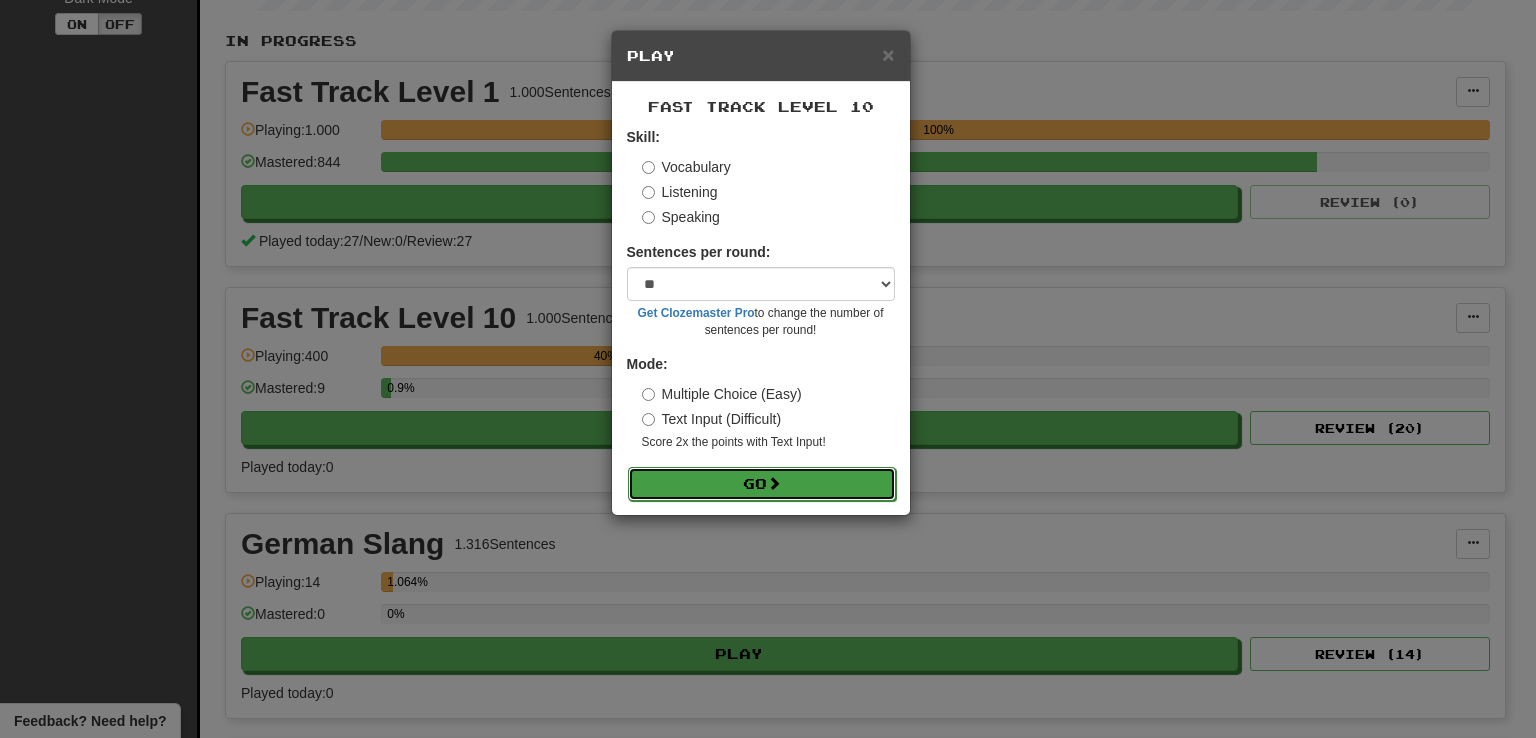 click at bounding box center [774, 483] 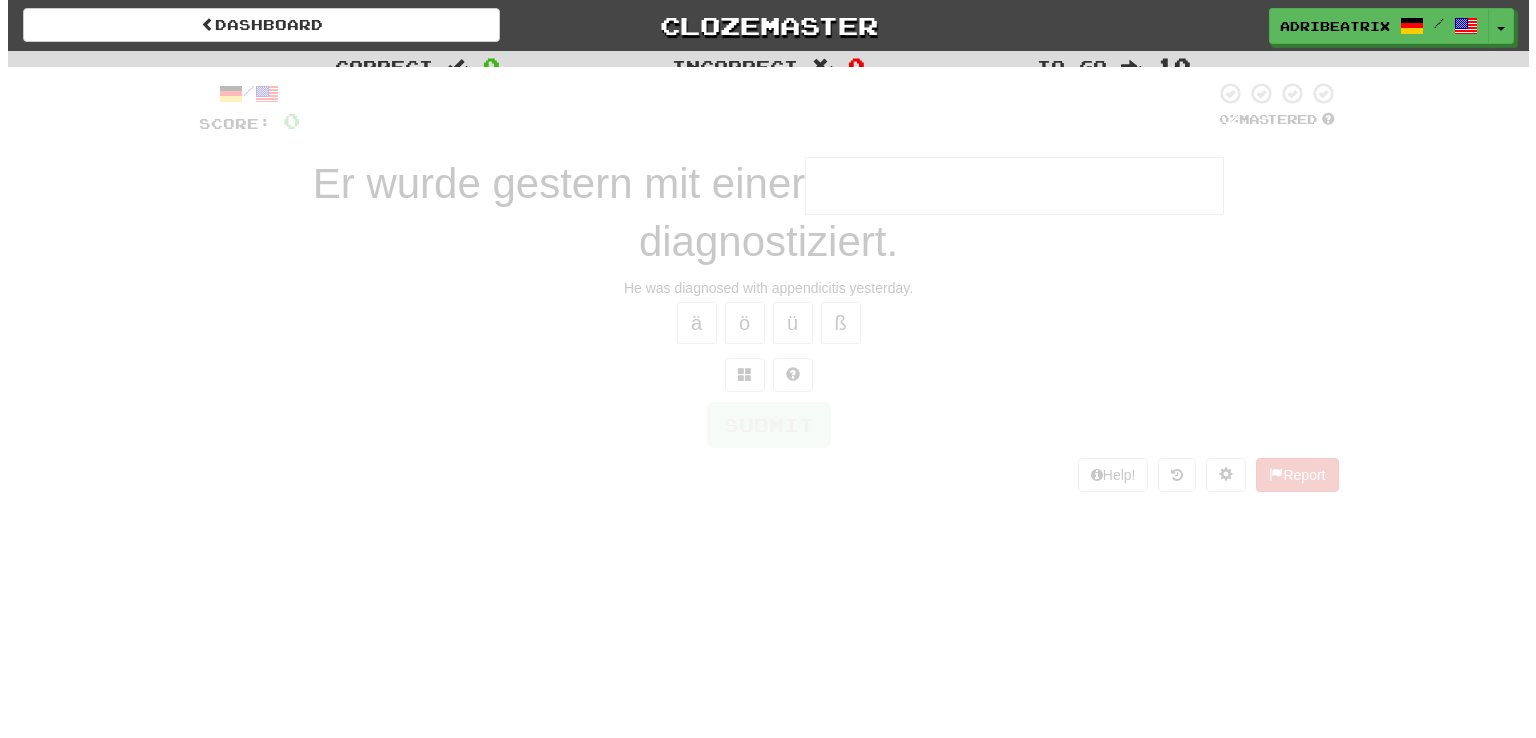 scroll, scrollTop: 0, scrollLeft: 0, axis: both 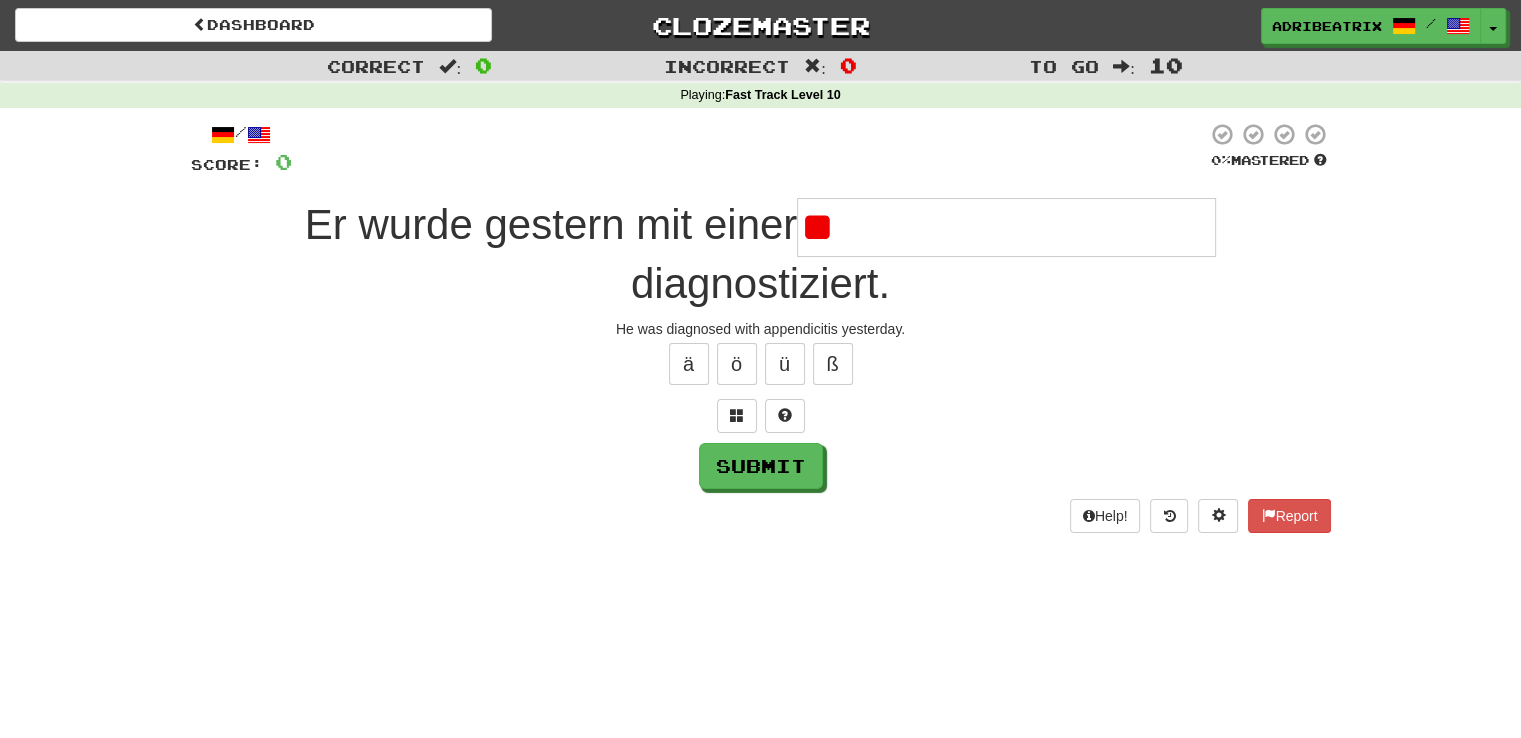 type on "*" 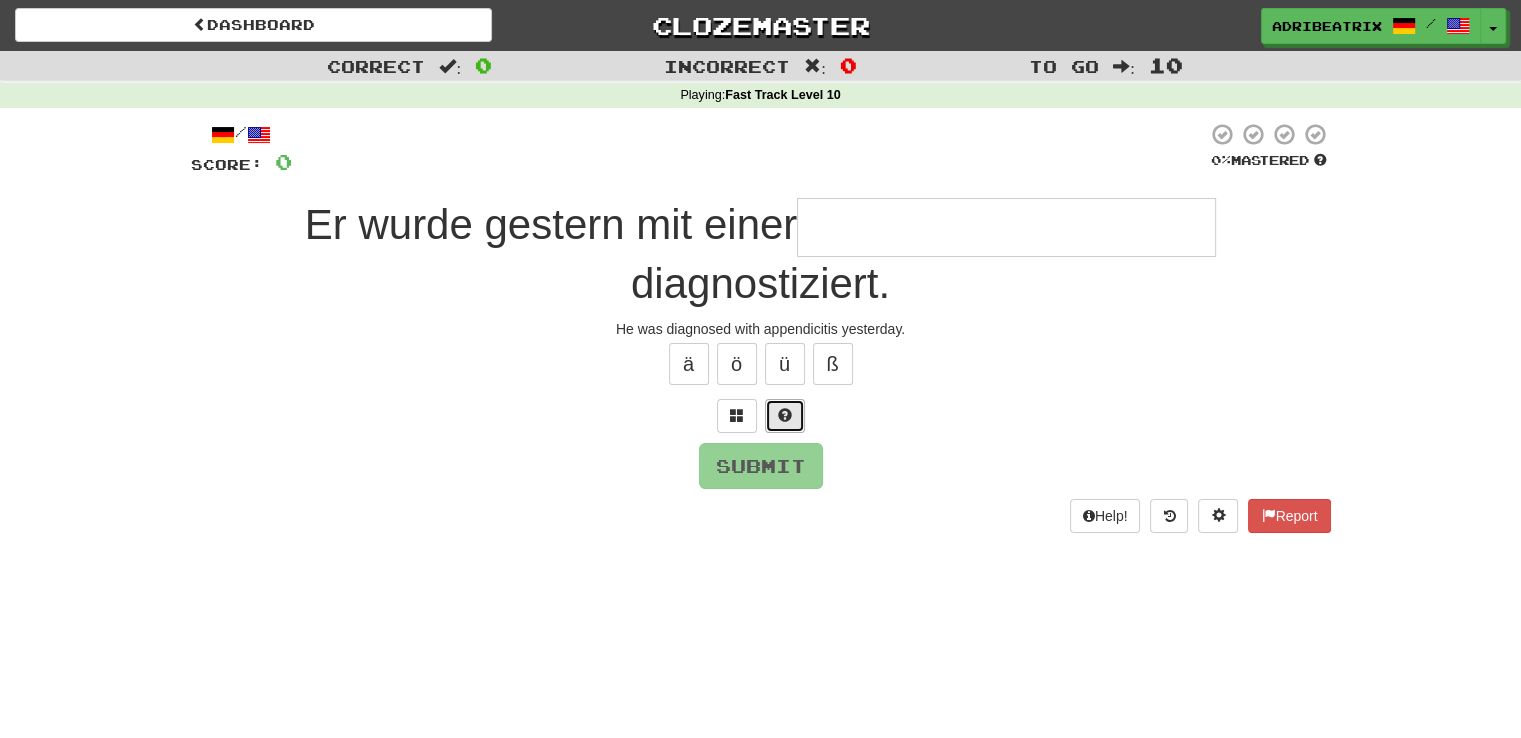 click at bounding box center [785, 416] 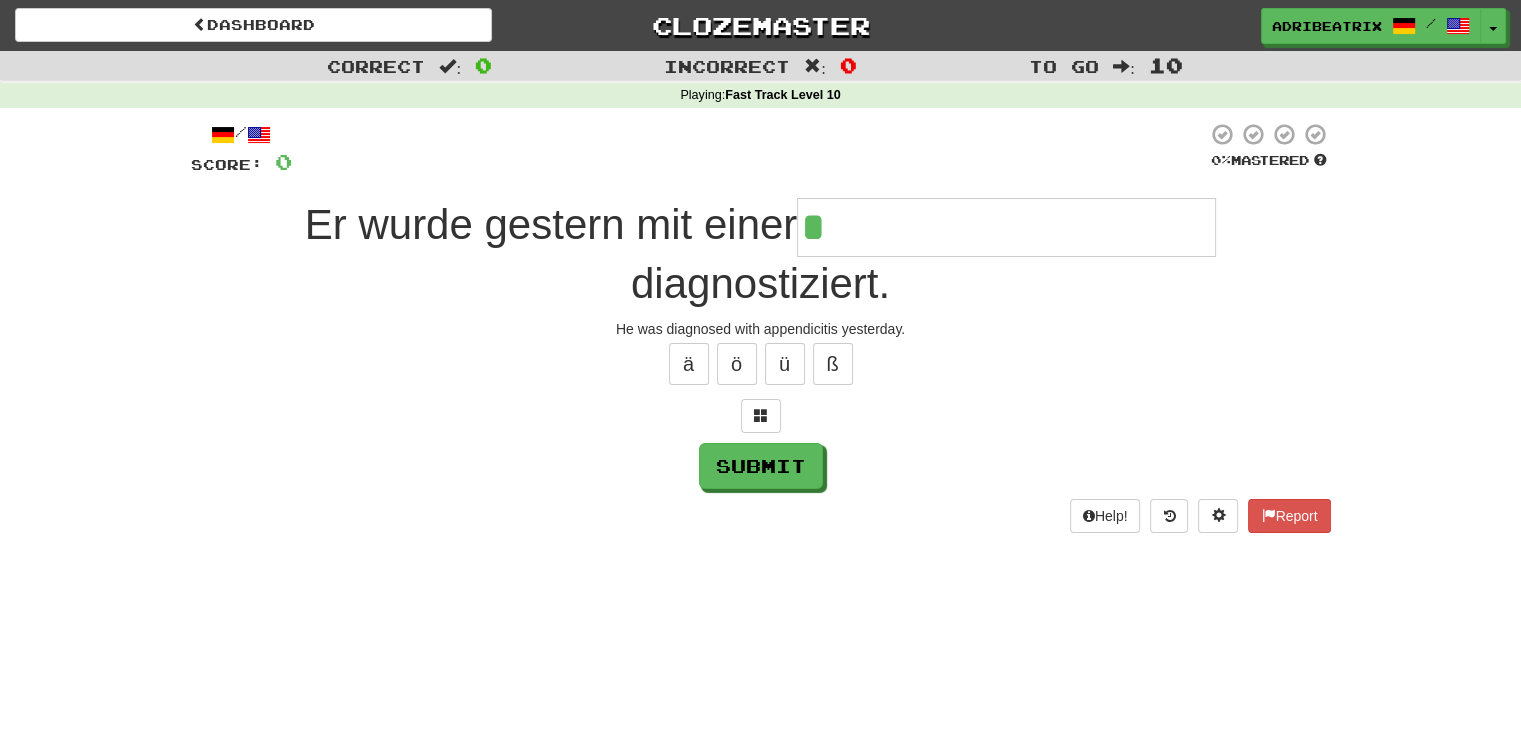 click at bounding box center (761, 416) 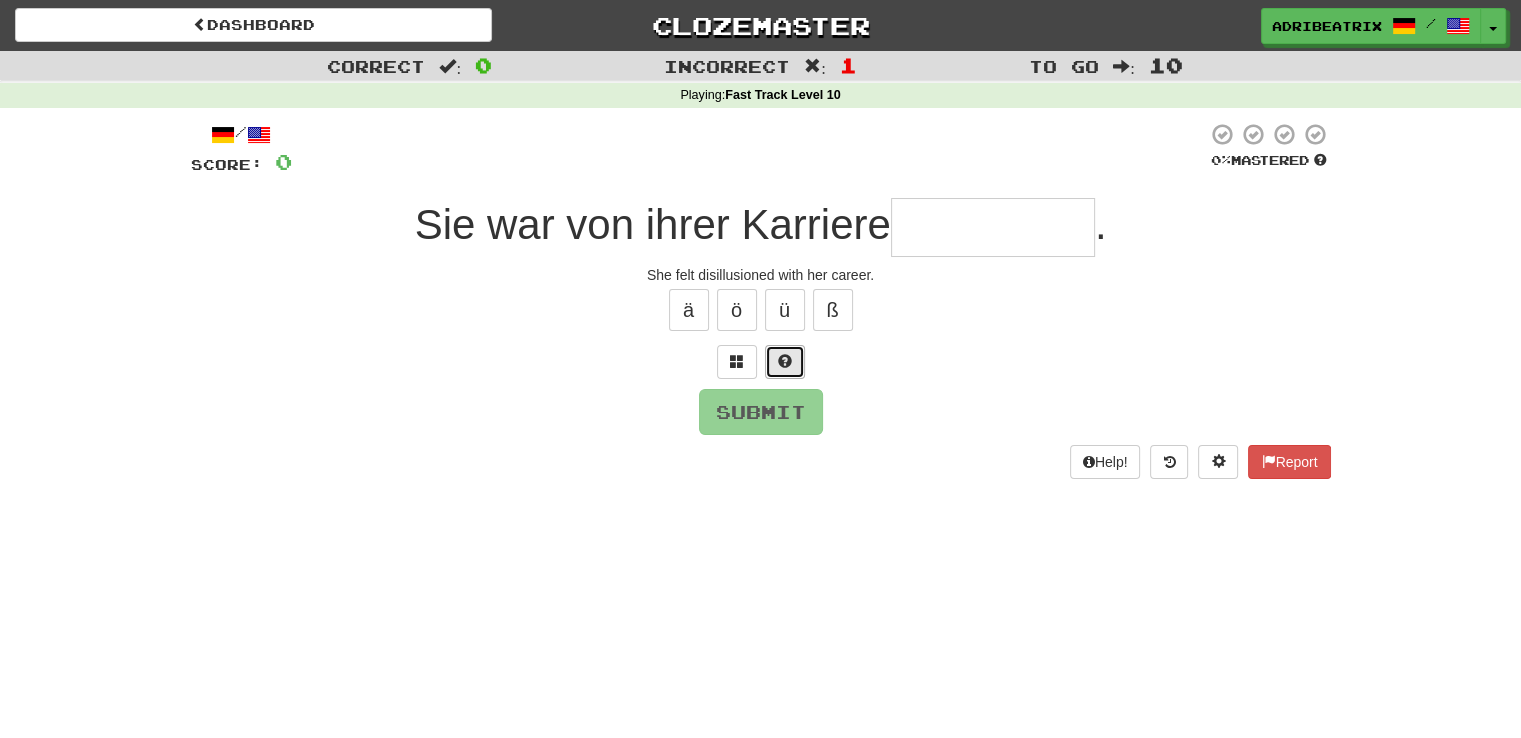 click at bounding box center (785, 362) 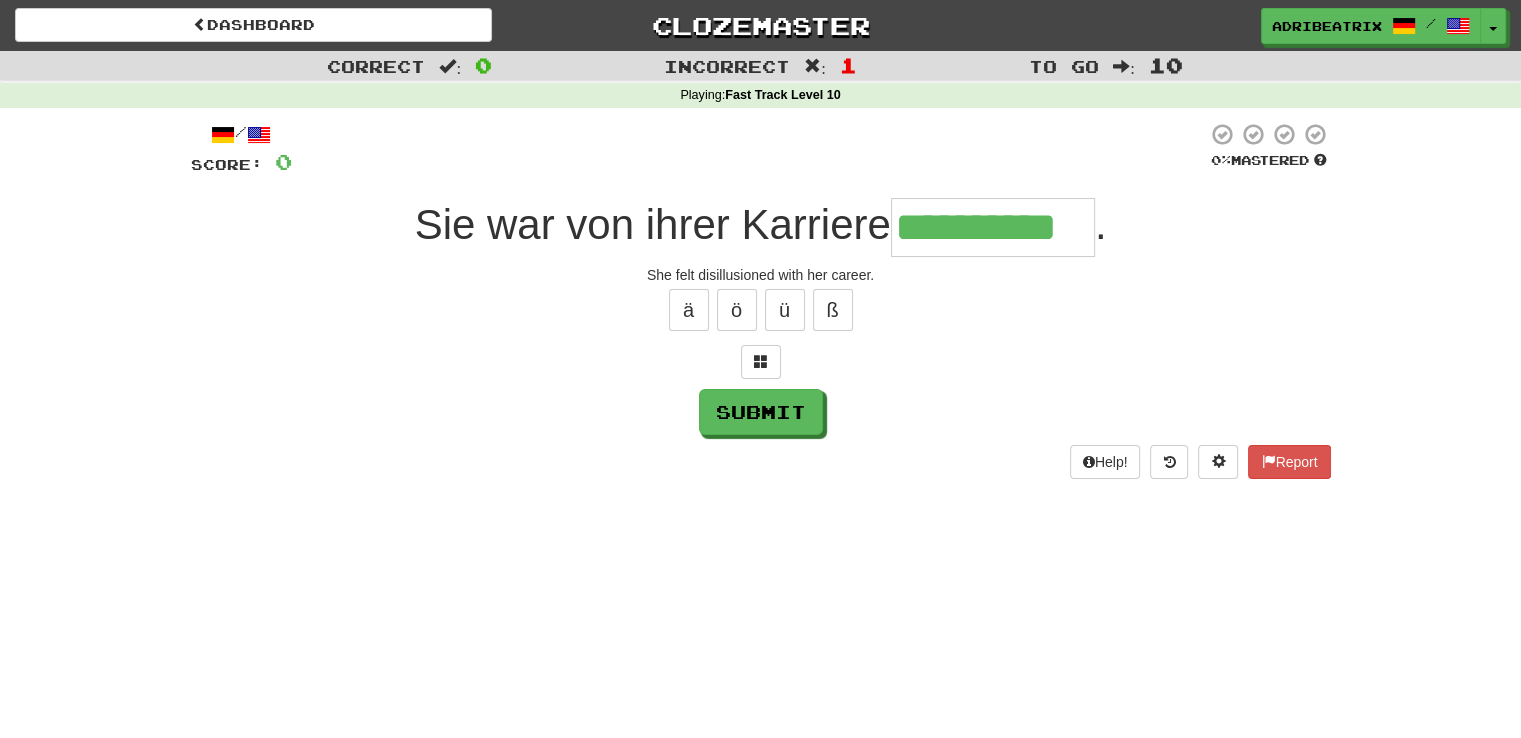 type on "**********" 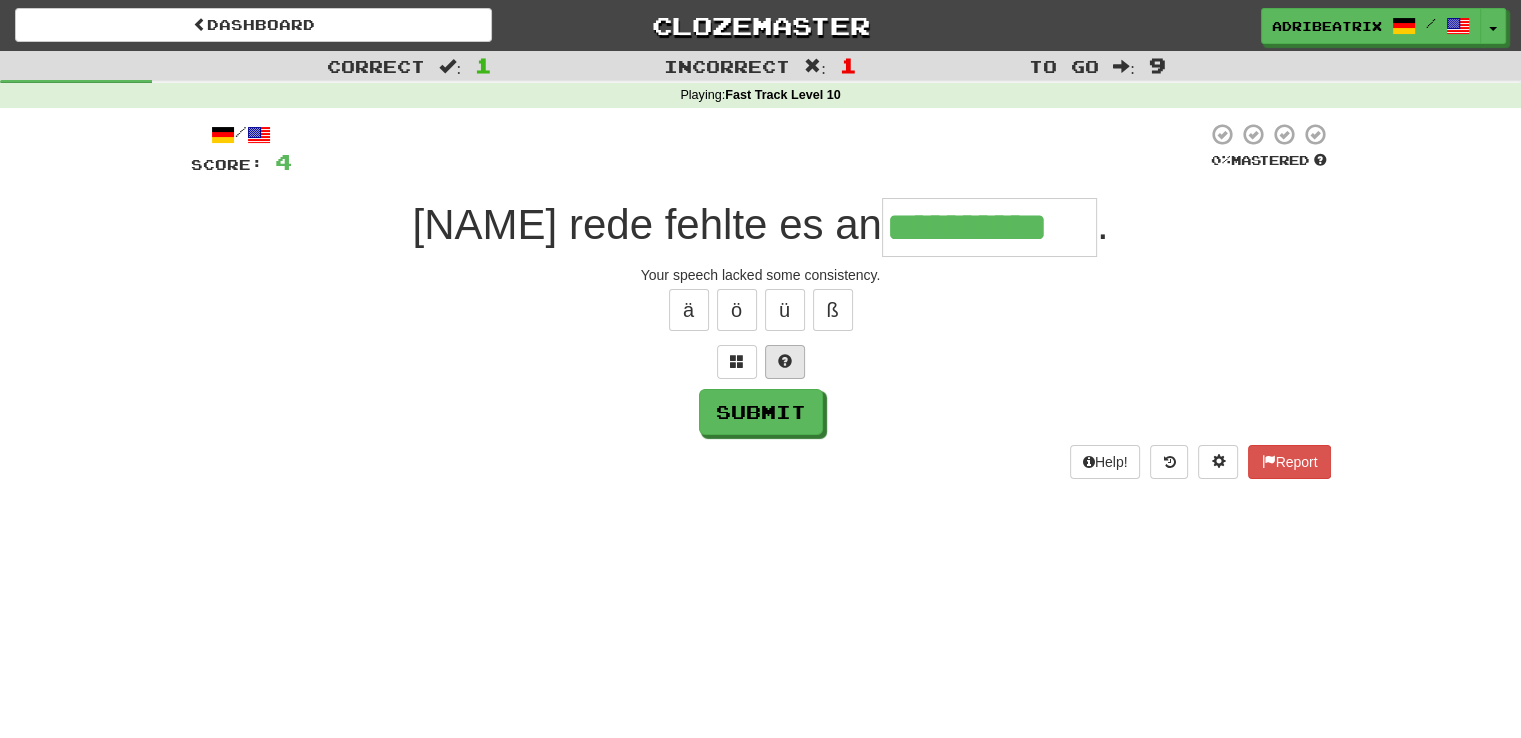 type on "**********" 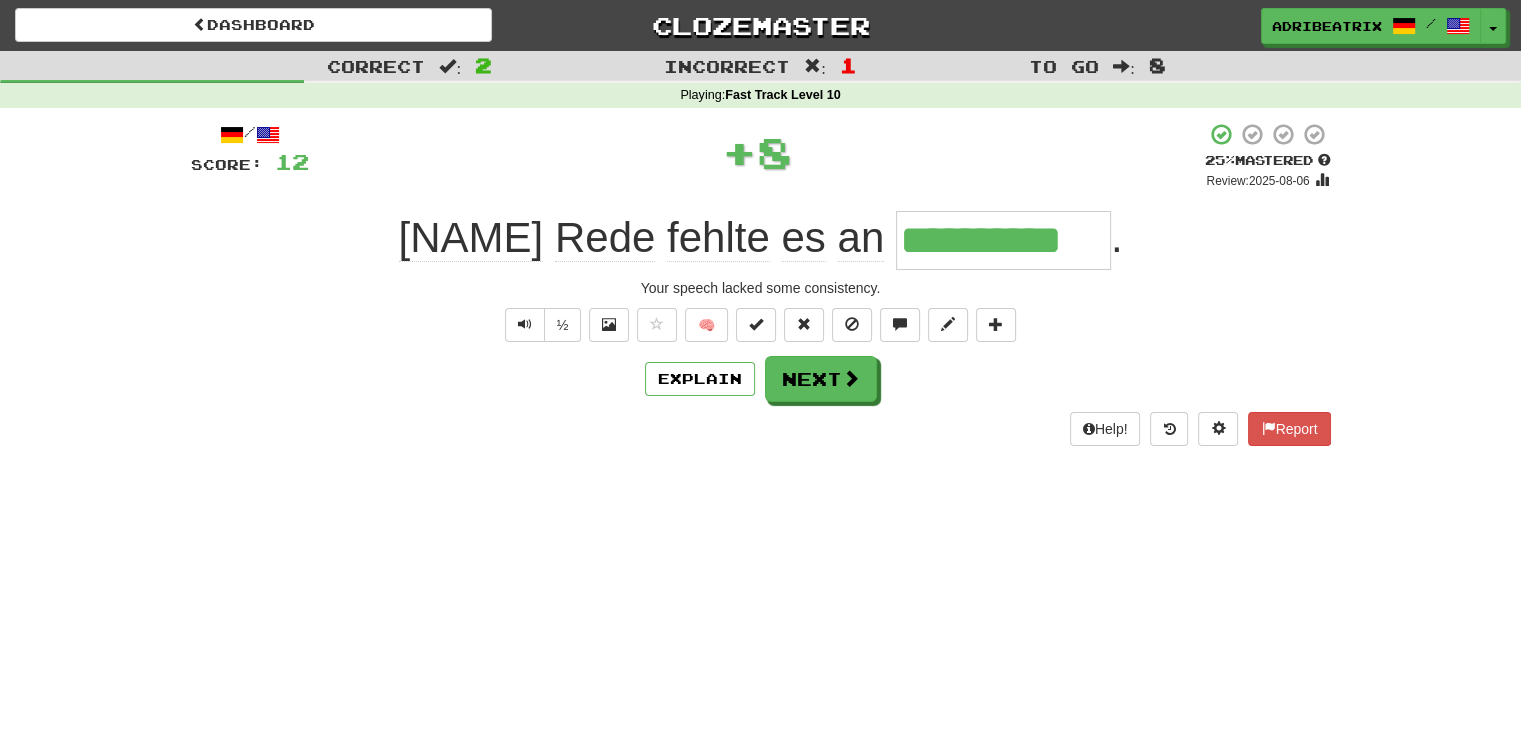 type 